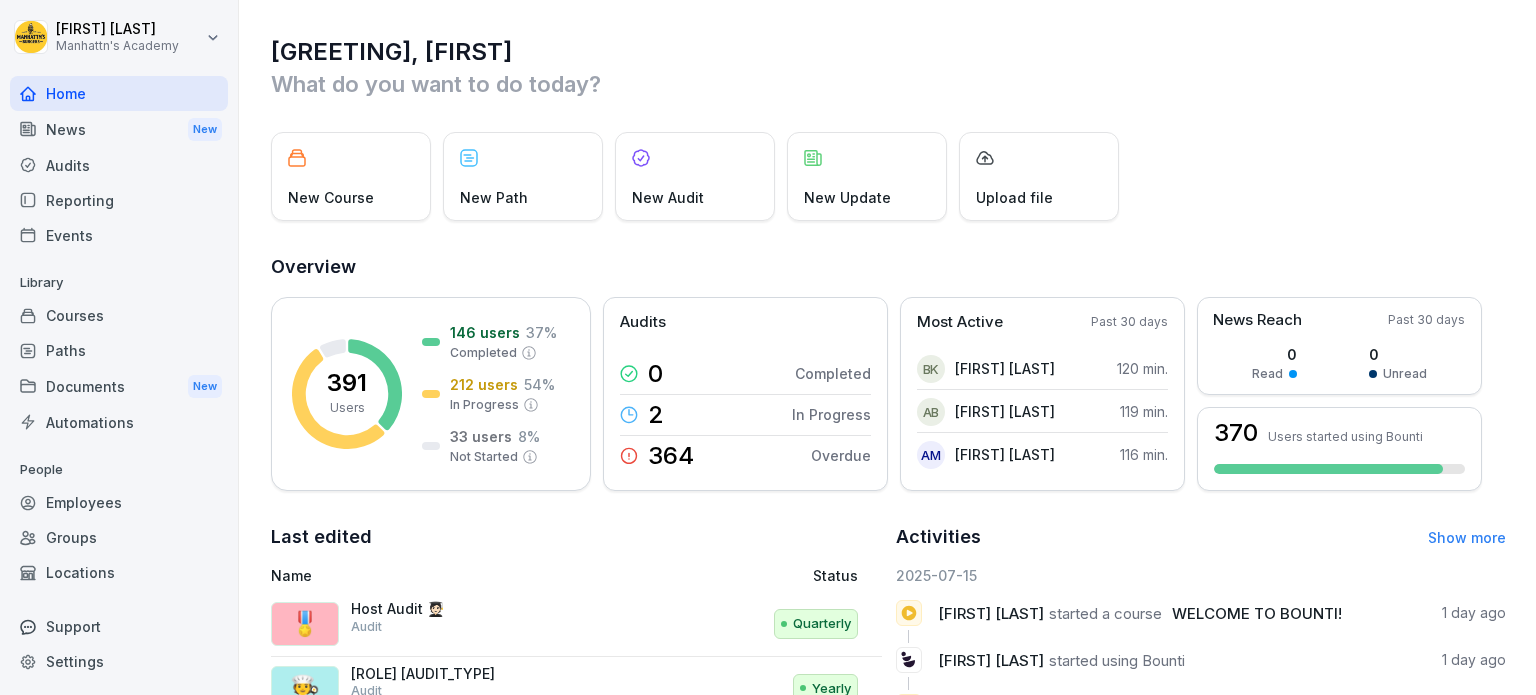 scroll, scrollTop: 0, scrollLeft: 0, axis: both 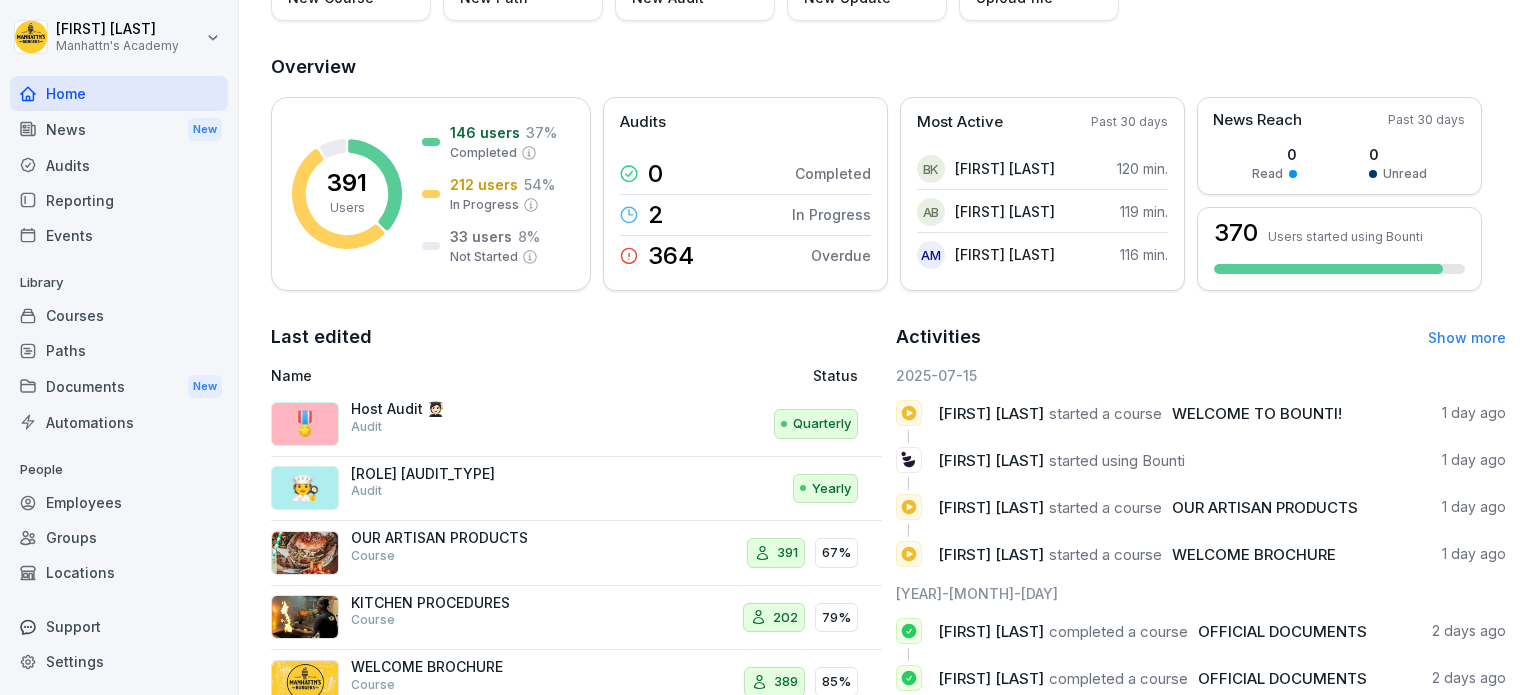 click on "Reporting" at bounding box center (119, 200) 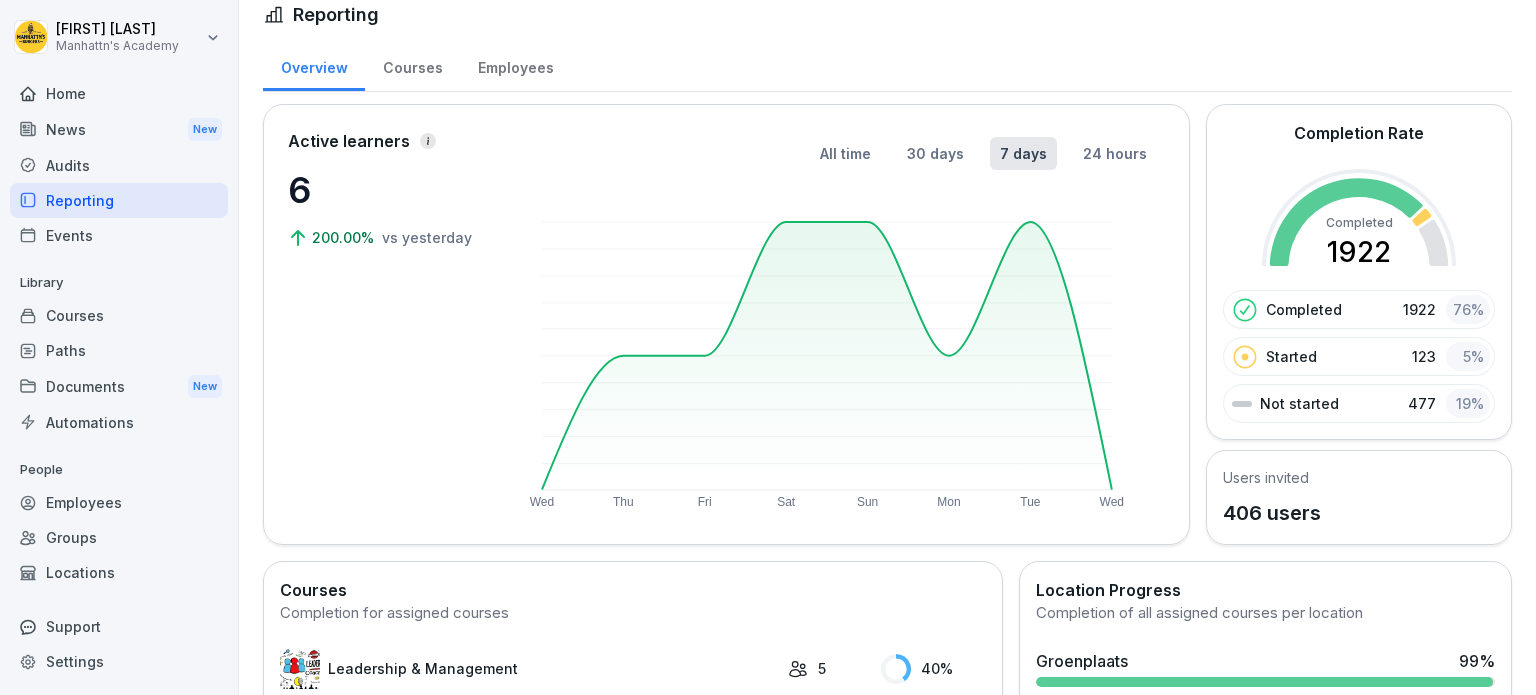 scroll, scrollTop: 0, scrollLeft: 0, axis: both 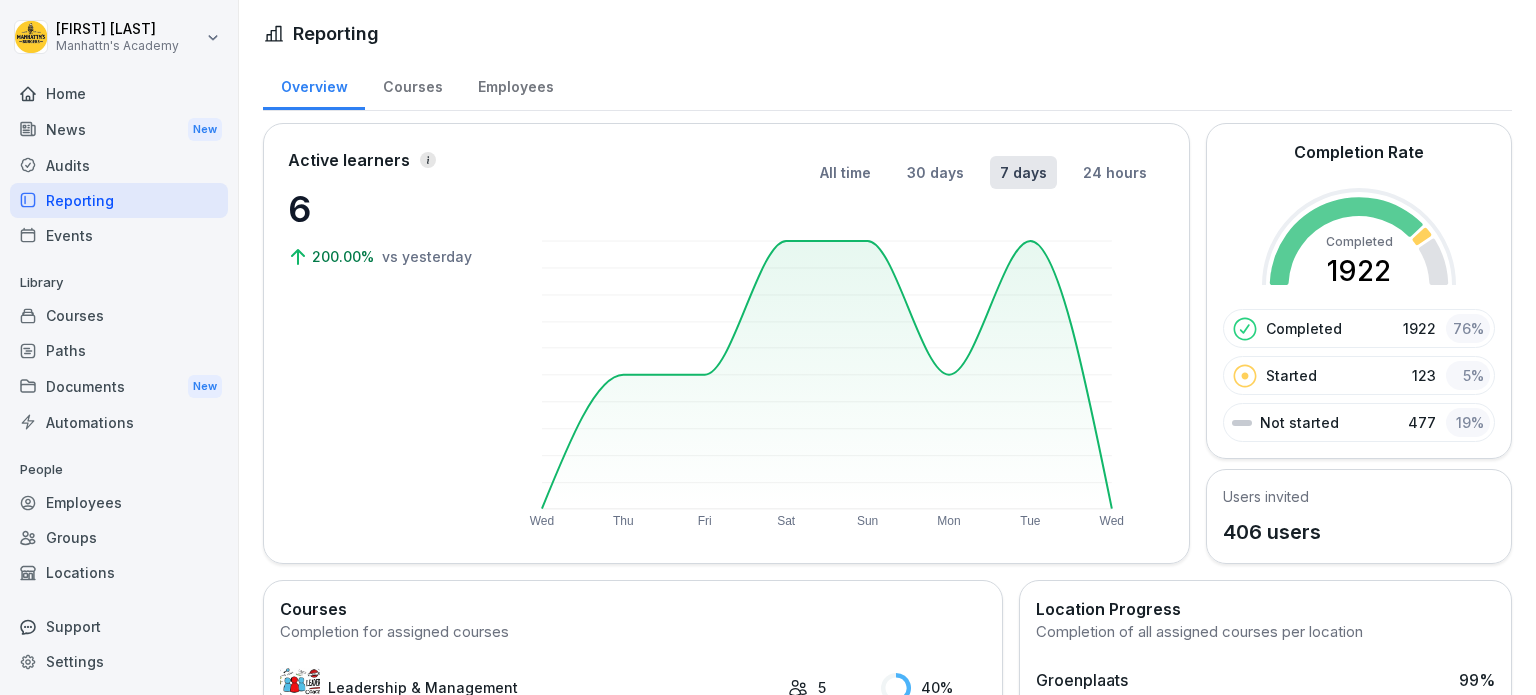 click on "Courses" at bounding box center (412, 84) 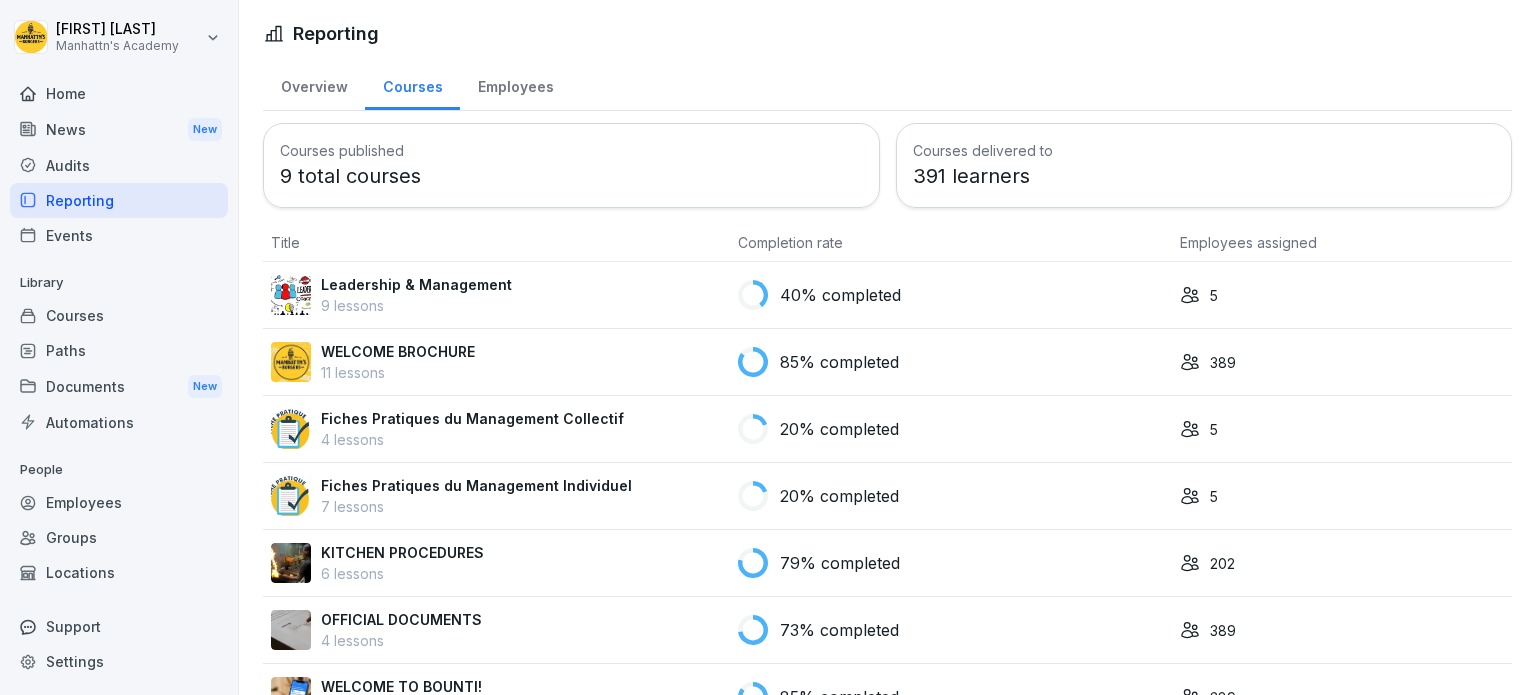click on "Employees" at bounding box center (515, 84) 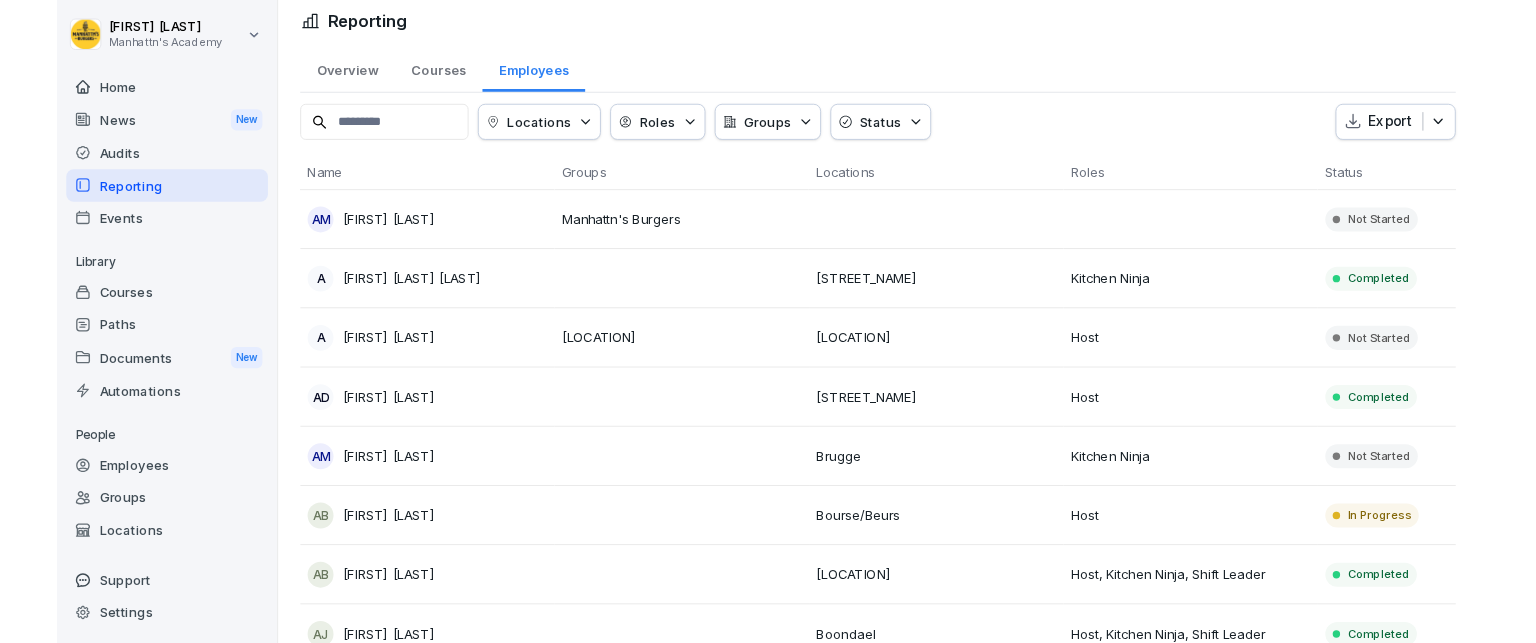 scroll, scrollTop: 0, scrollLeft: 0, axis: both 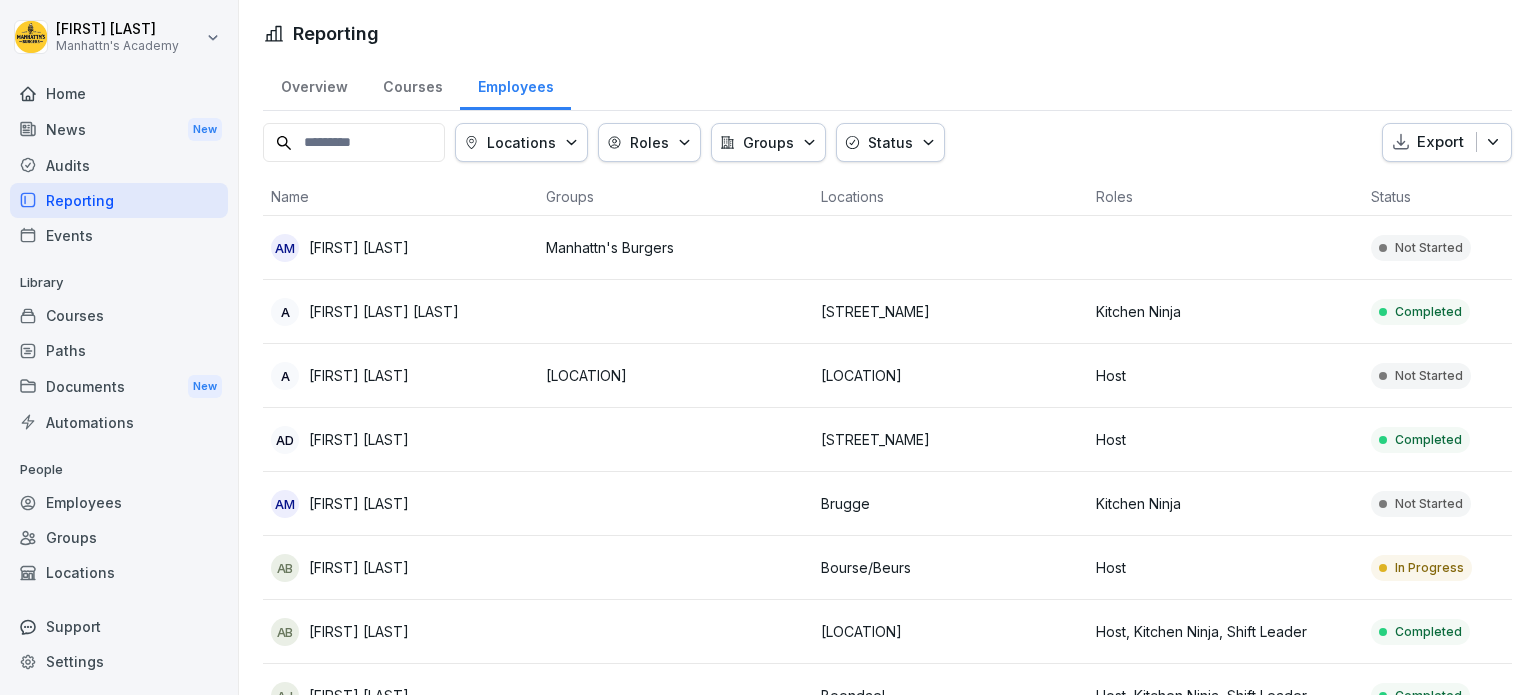 click on "Overview" at bounding box center (314, 84) 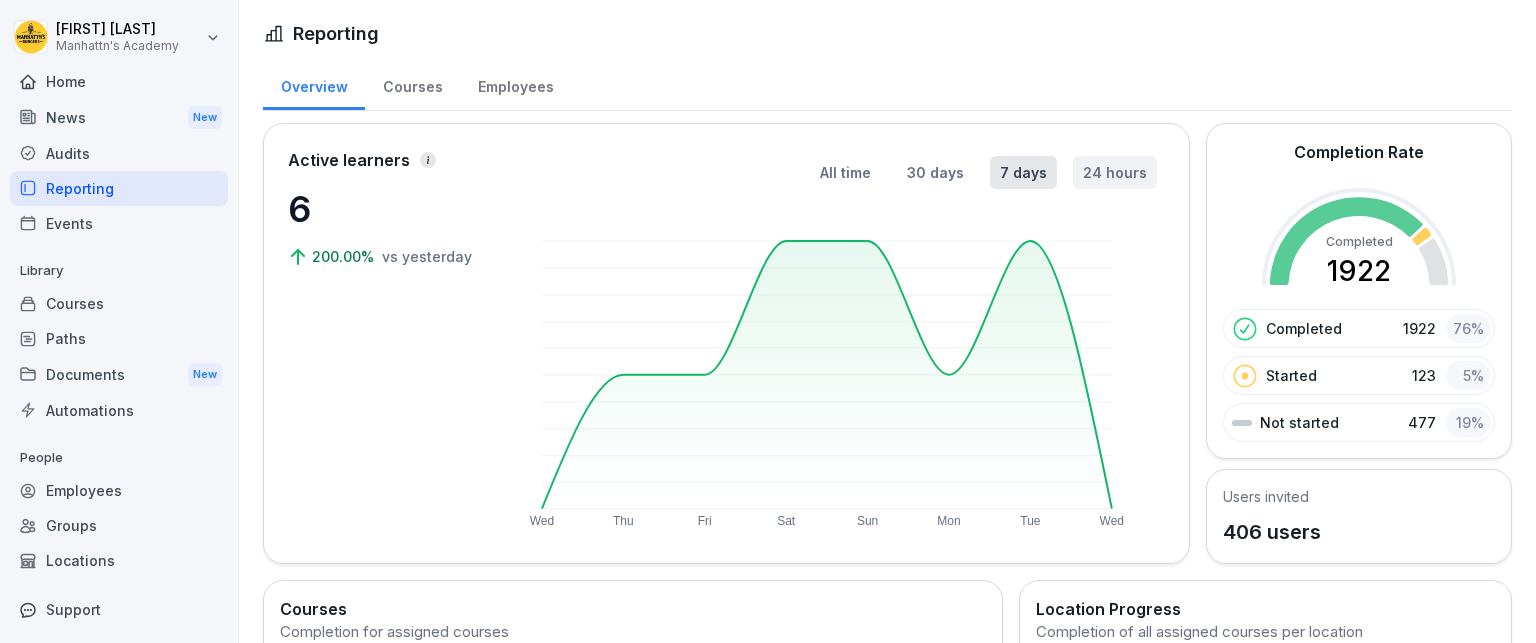 click on "24 hours" at bounding box center [1115, 172] 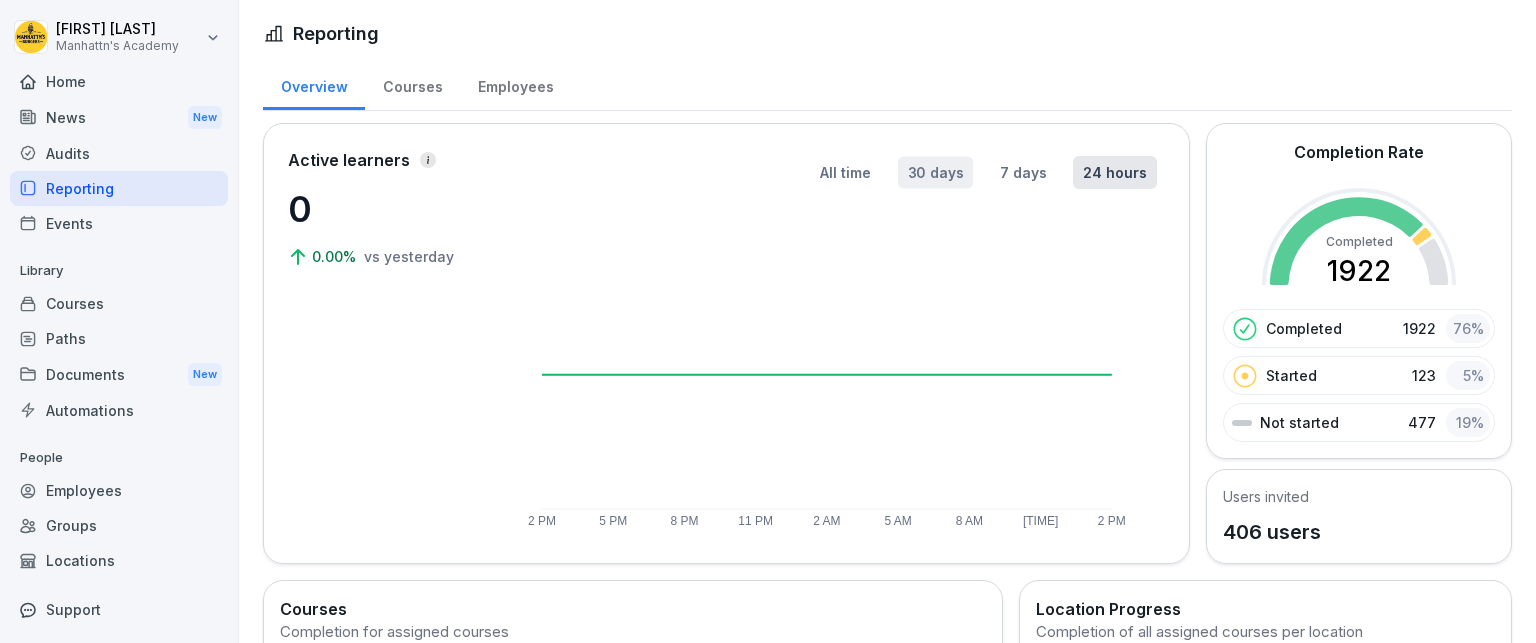 click on "30 days" at bounding box center (935, 172) 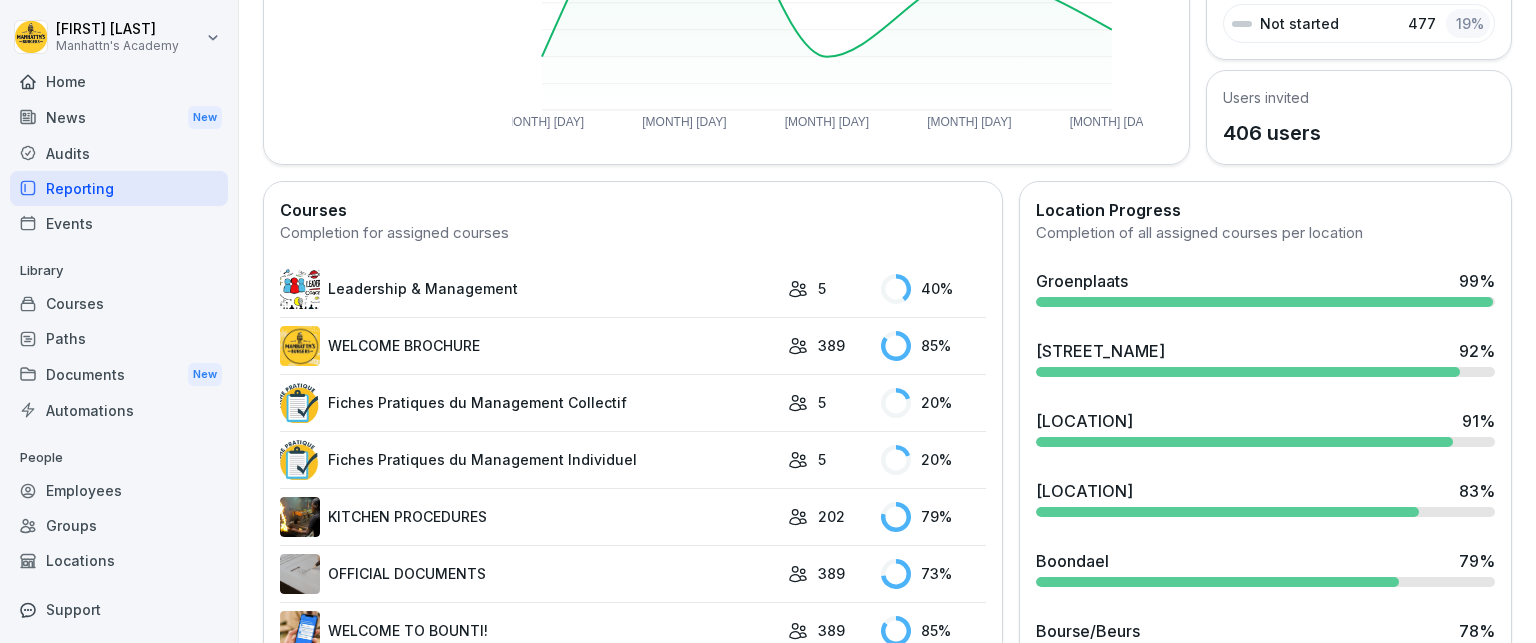 scroll, scrollTop: 0, scrollLeft: 0, axis: both 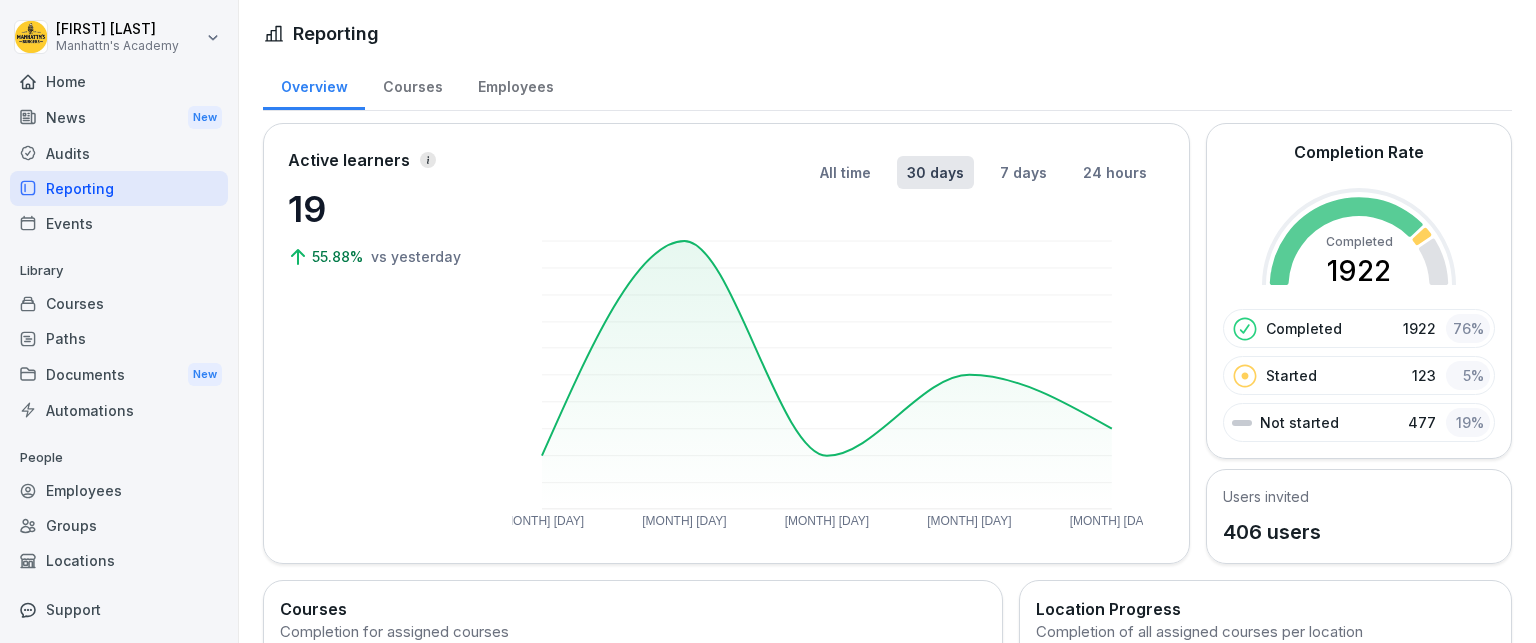 click on "Courses" at bounding box center (412, 84) 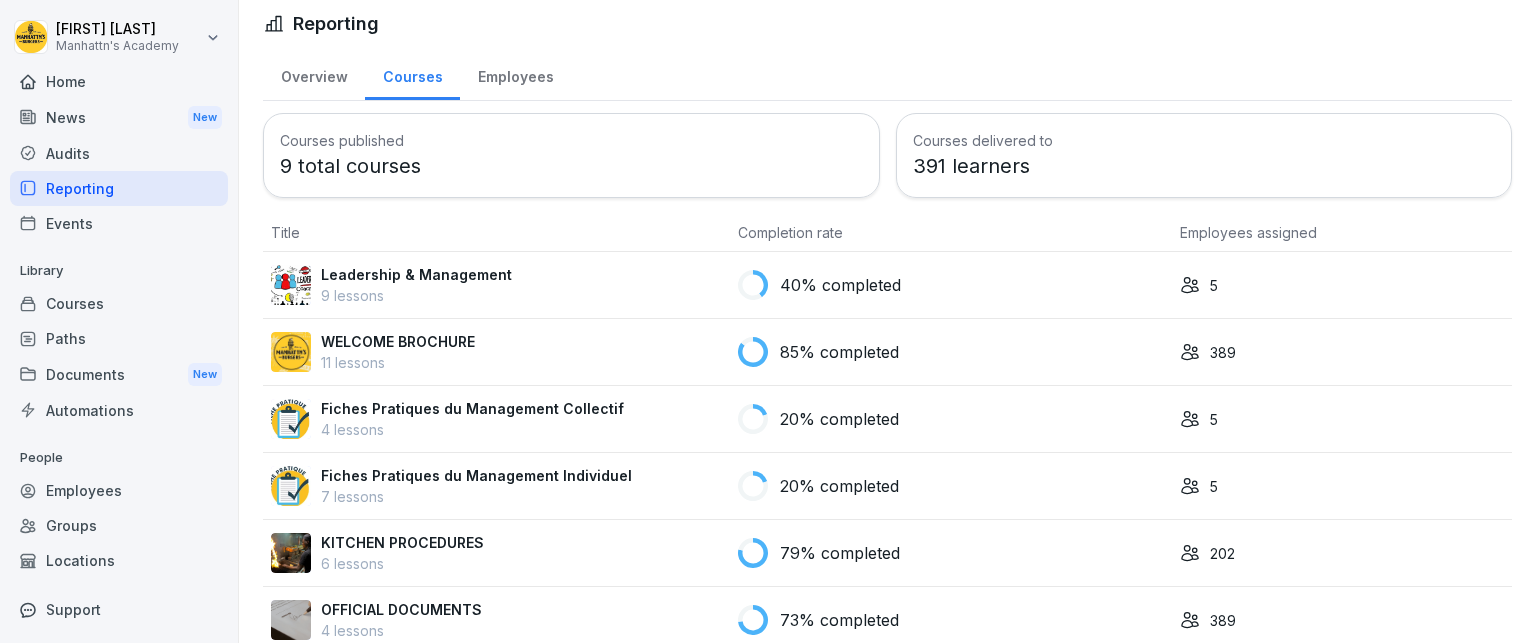 scroll, scrollTop: 0, scrollLeft: 0, axis: both 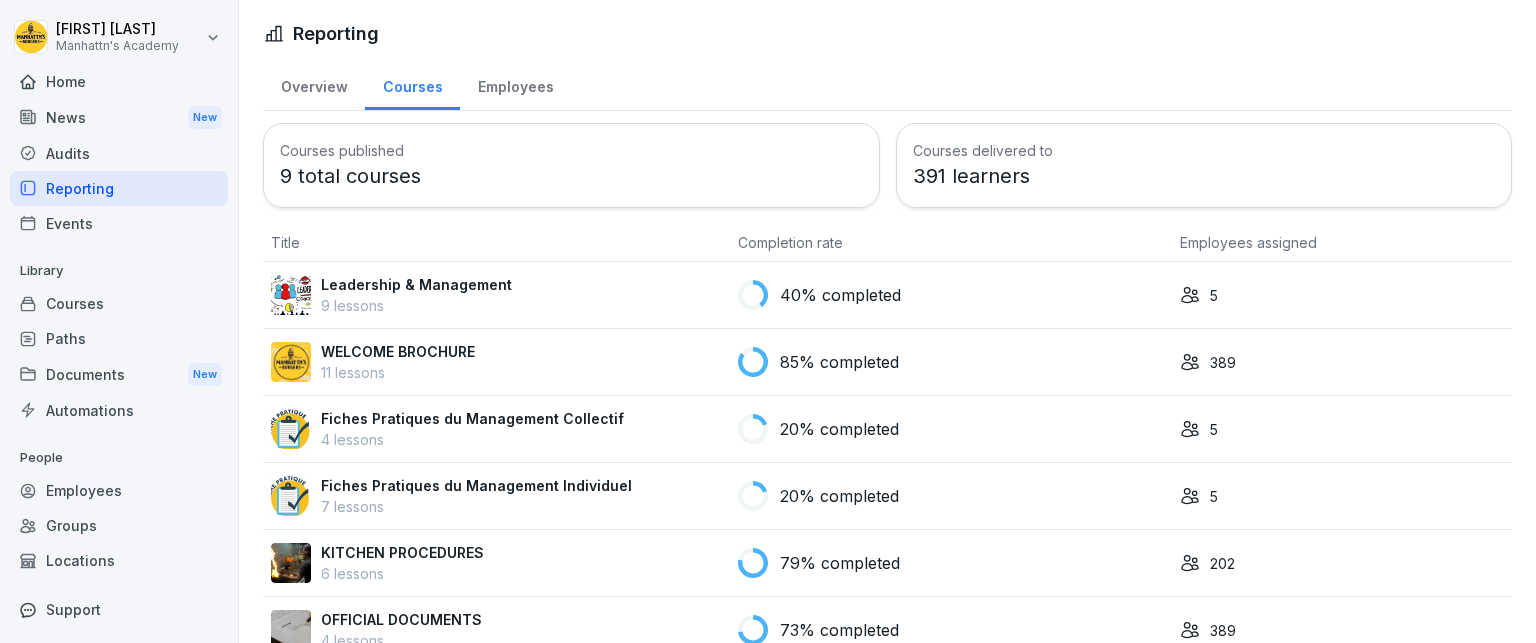 click on "Employees" at bounding box center [515, 84] 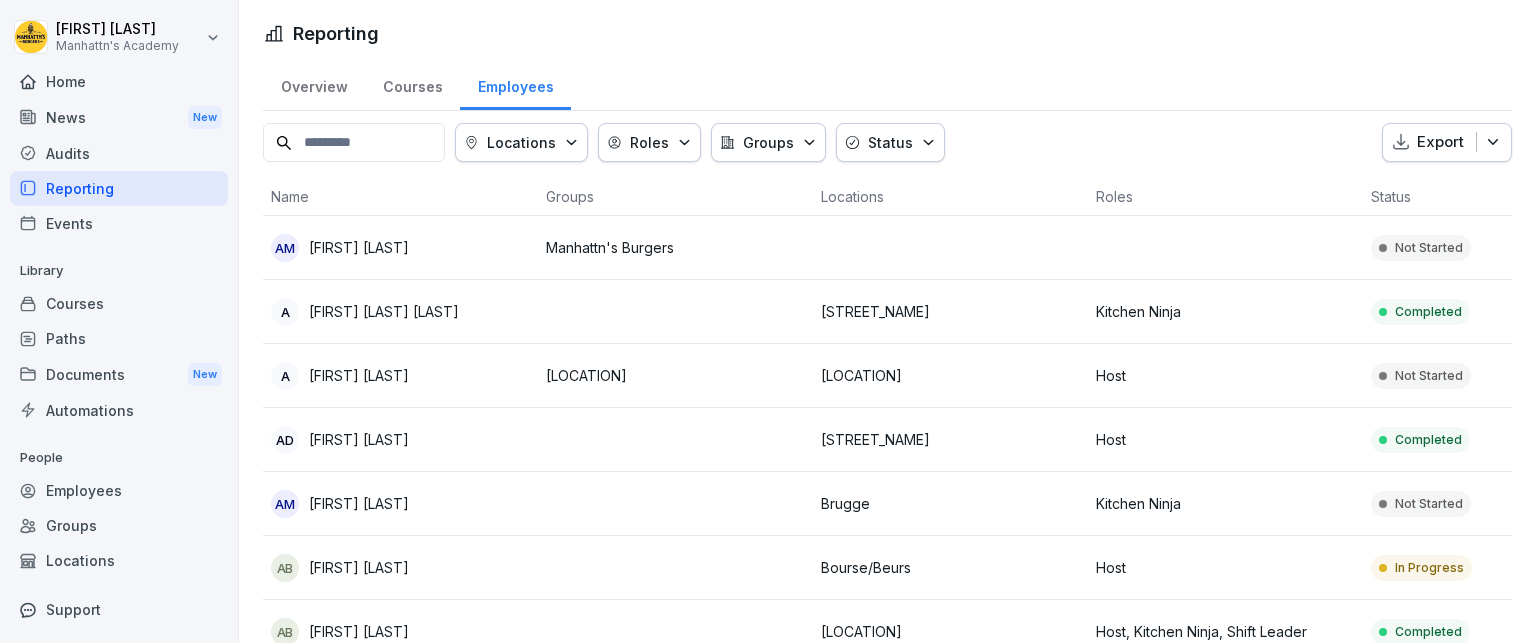 click 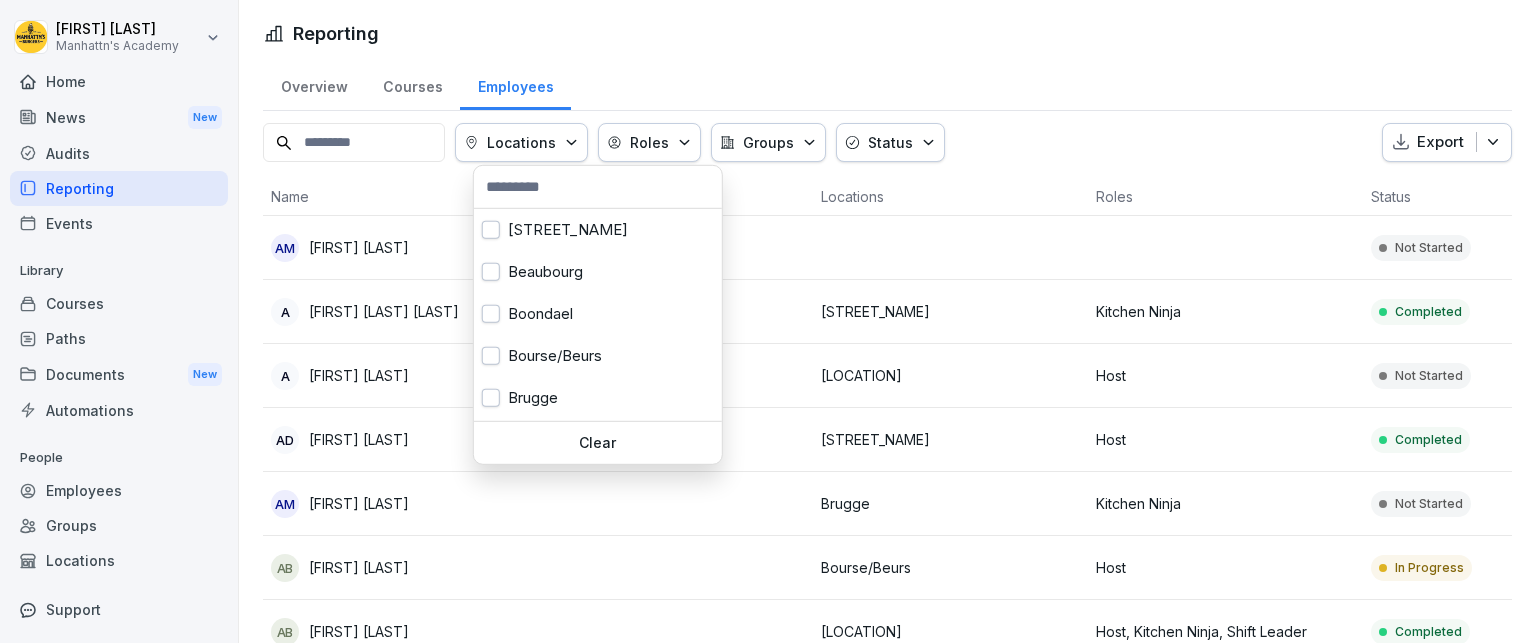 click on "Groups" at bounding box center [768, 142] 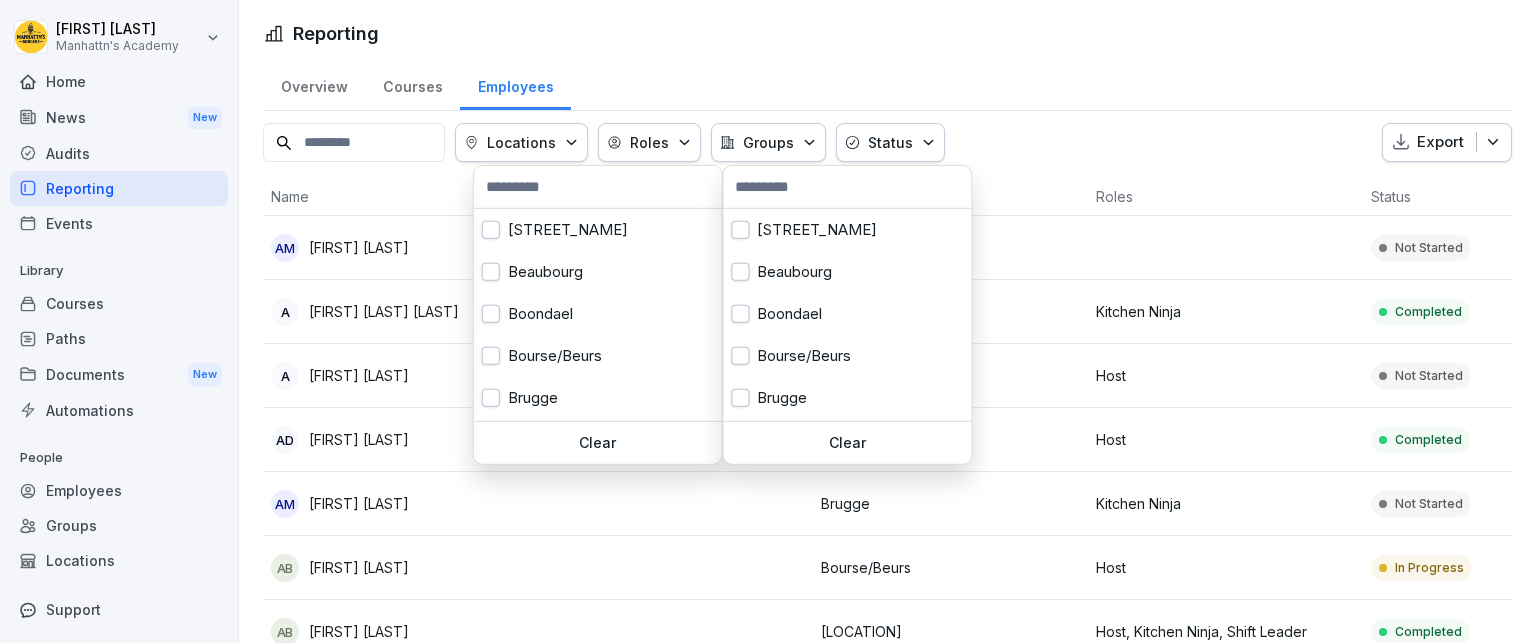 click 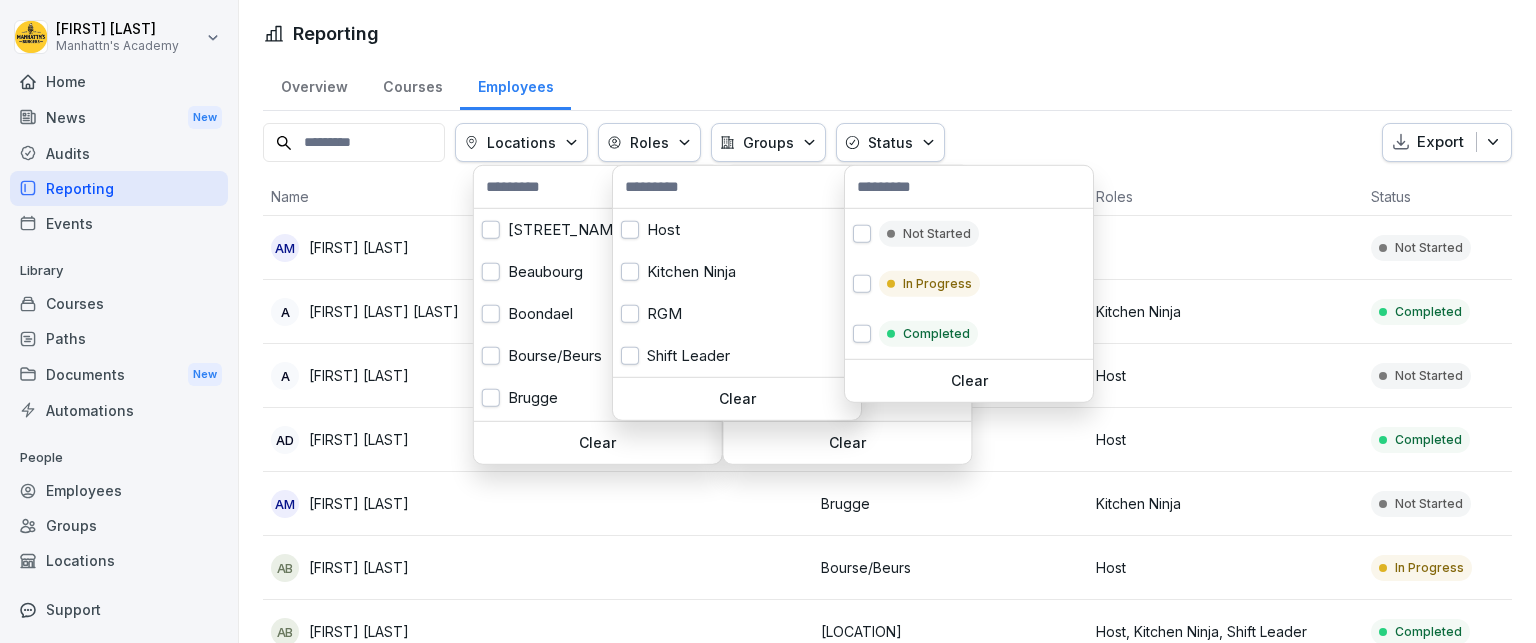 click 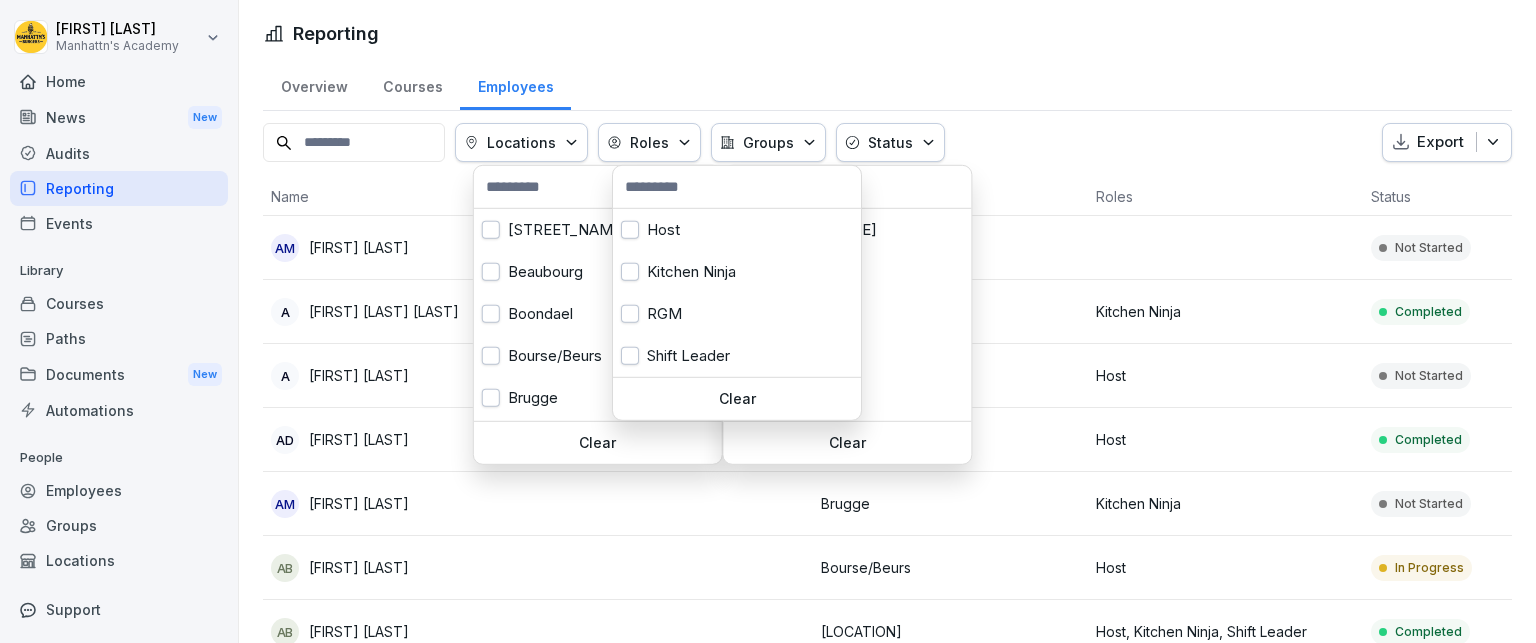 click on "[FIRST] [LAST]" at bounding box center (768, 321) 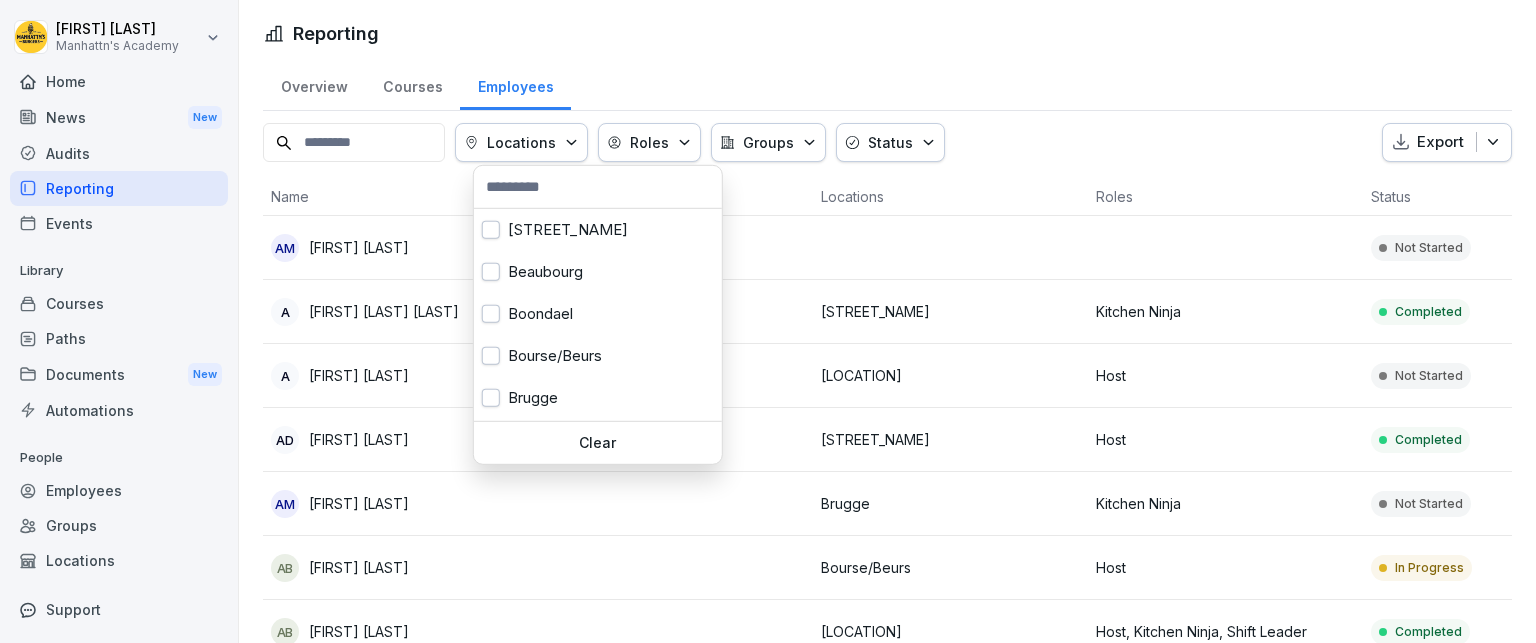 click on "[FIRST] [LAST]" at bounding box center [768, 321] 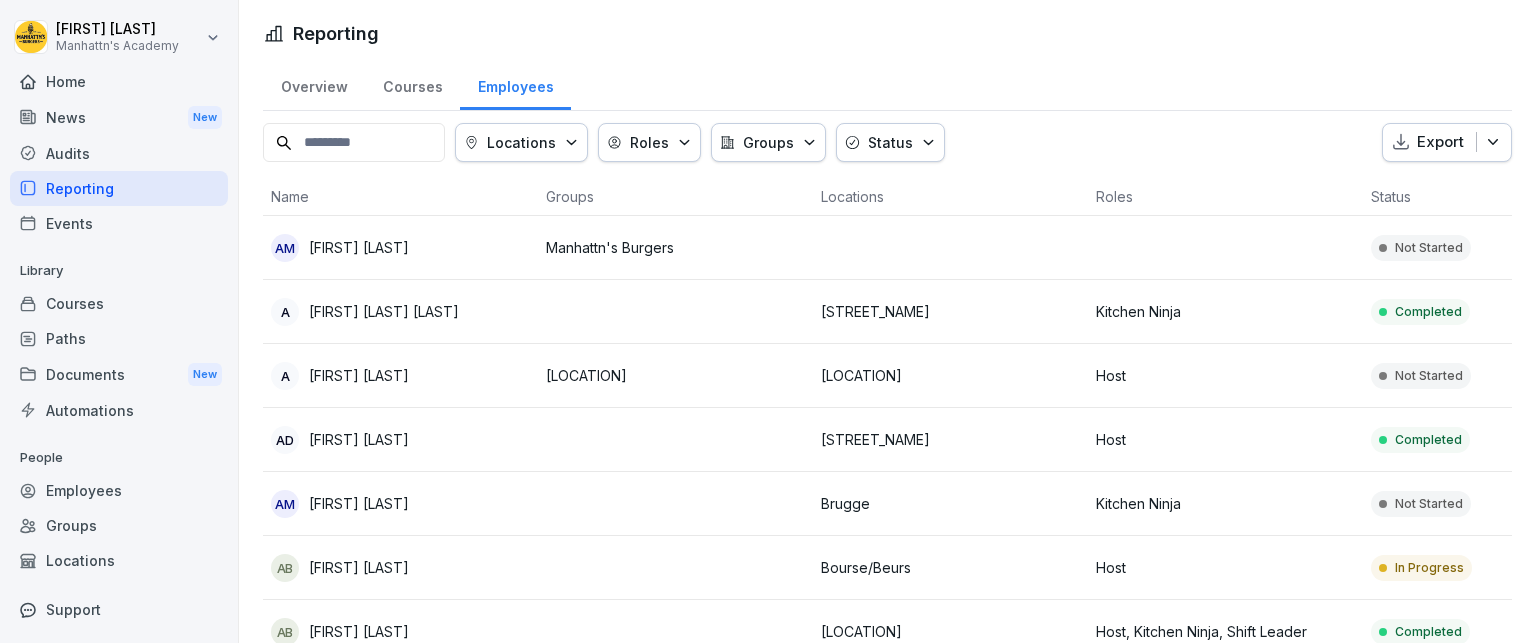 click 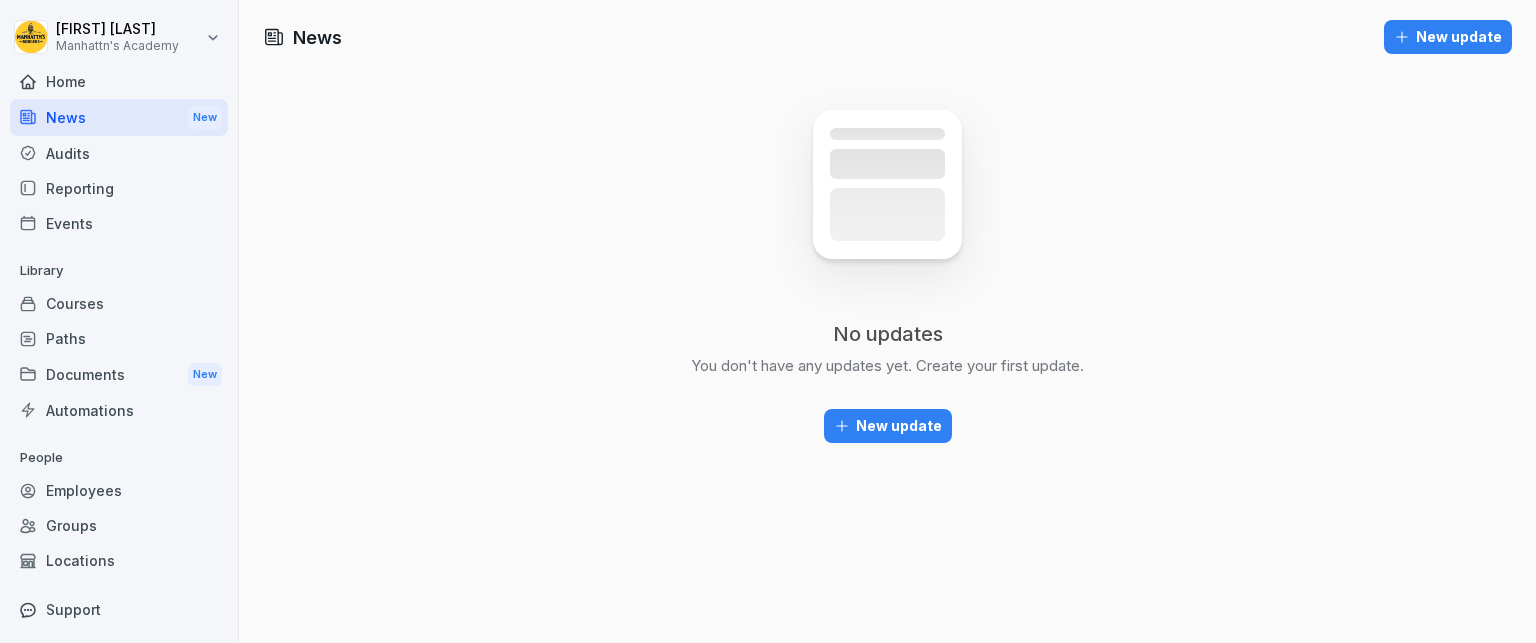 click on "Audits" at bounding box center [119, 153] 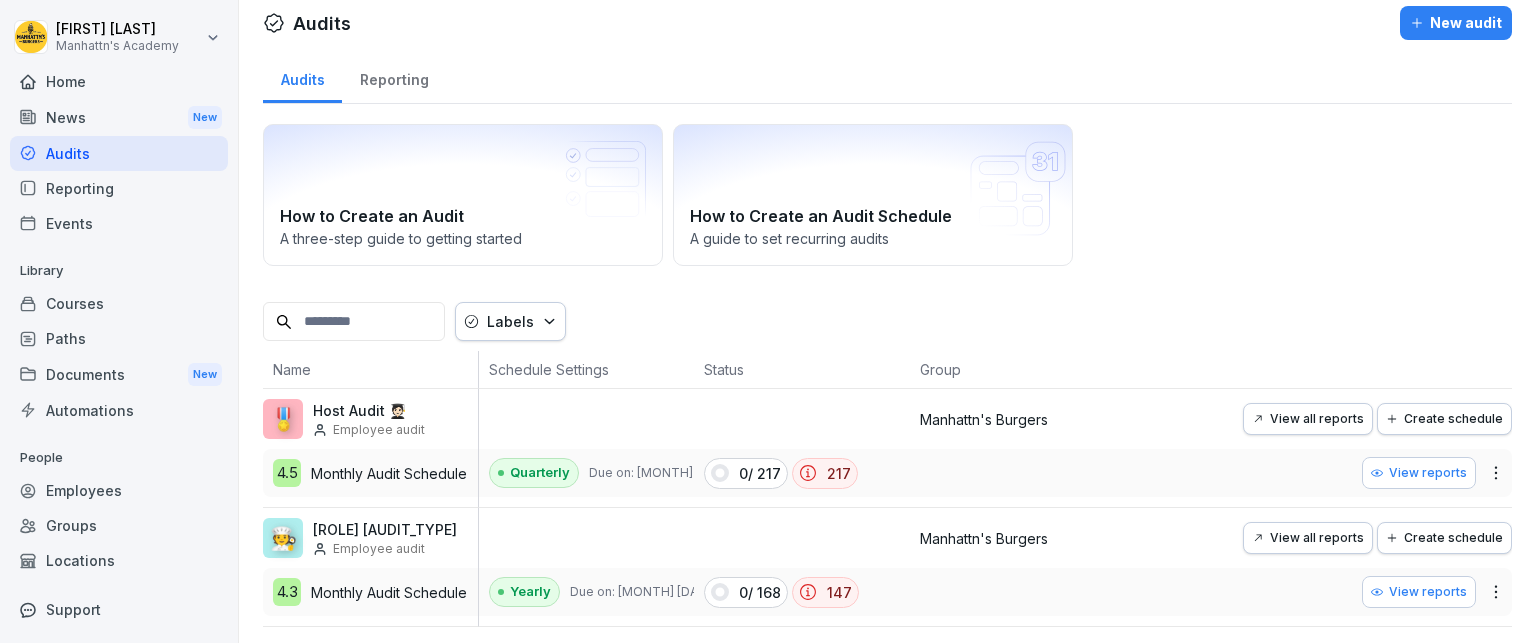 scroll, scrollTop: 42, scrollLeft: 0, axis: vertical 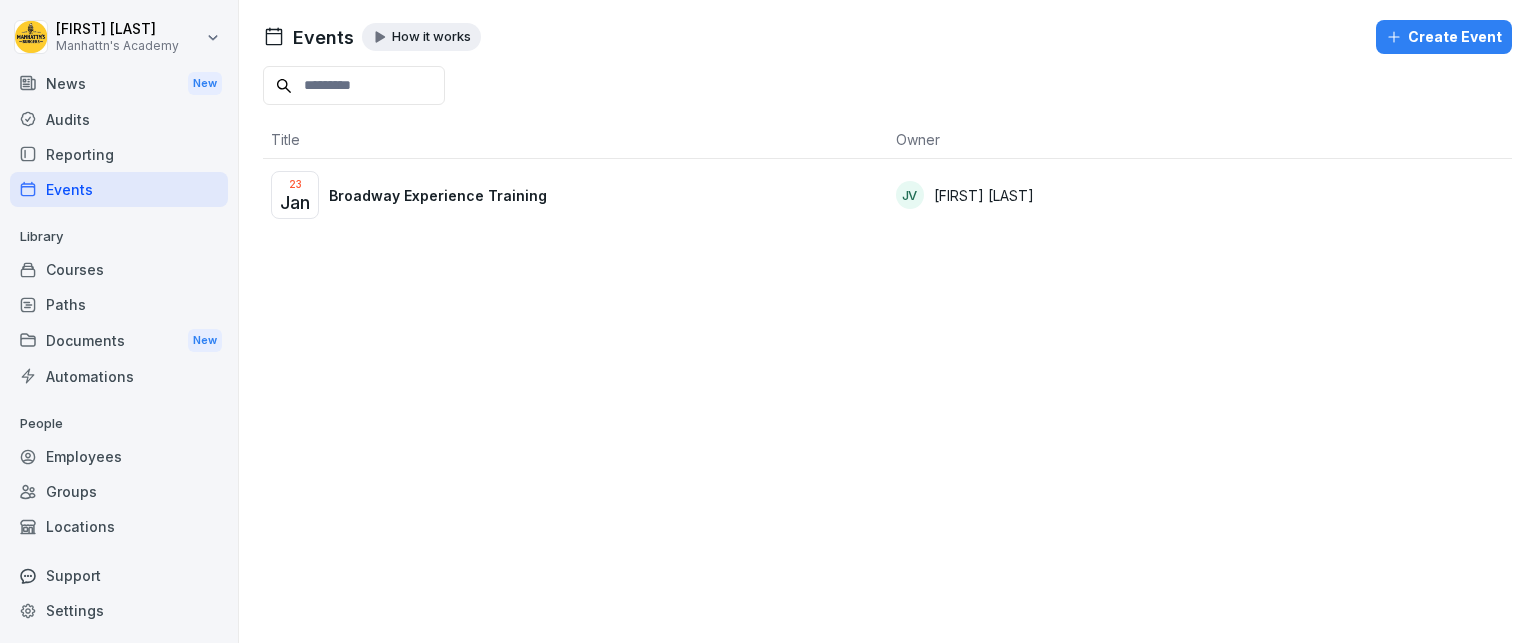 click on "Automations" at bounding box center (119, 376) 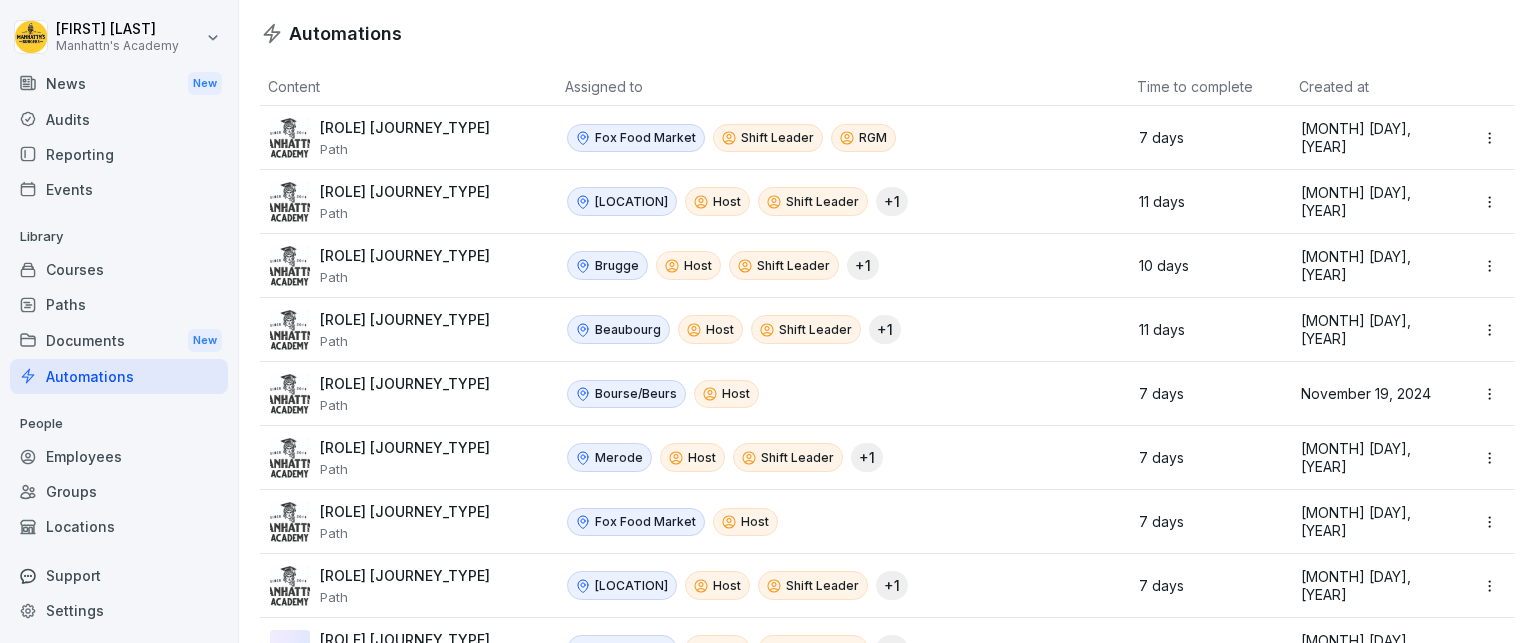 click on "Courses" at bounding box center (119, 269) 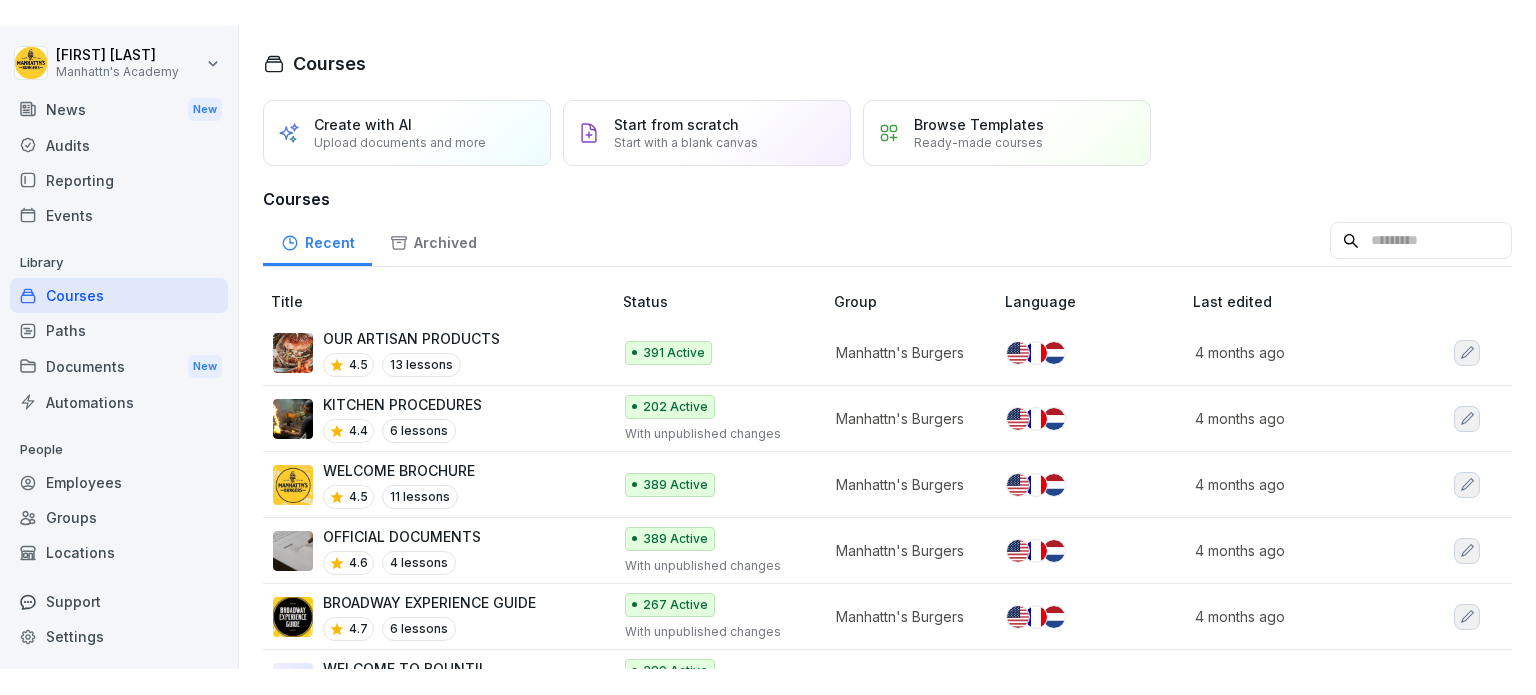 scroll, scrollTop: 0, scrollLeft: 0, axis: both 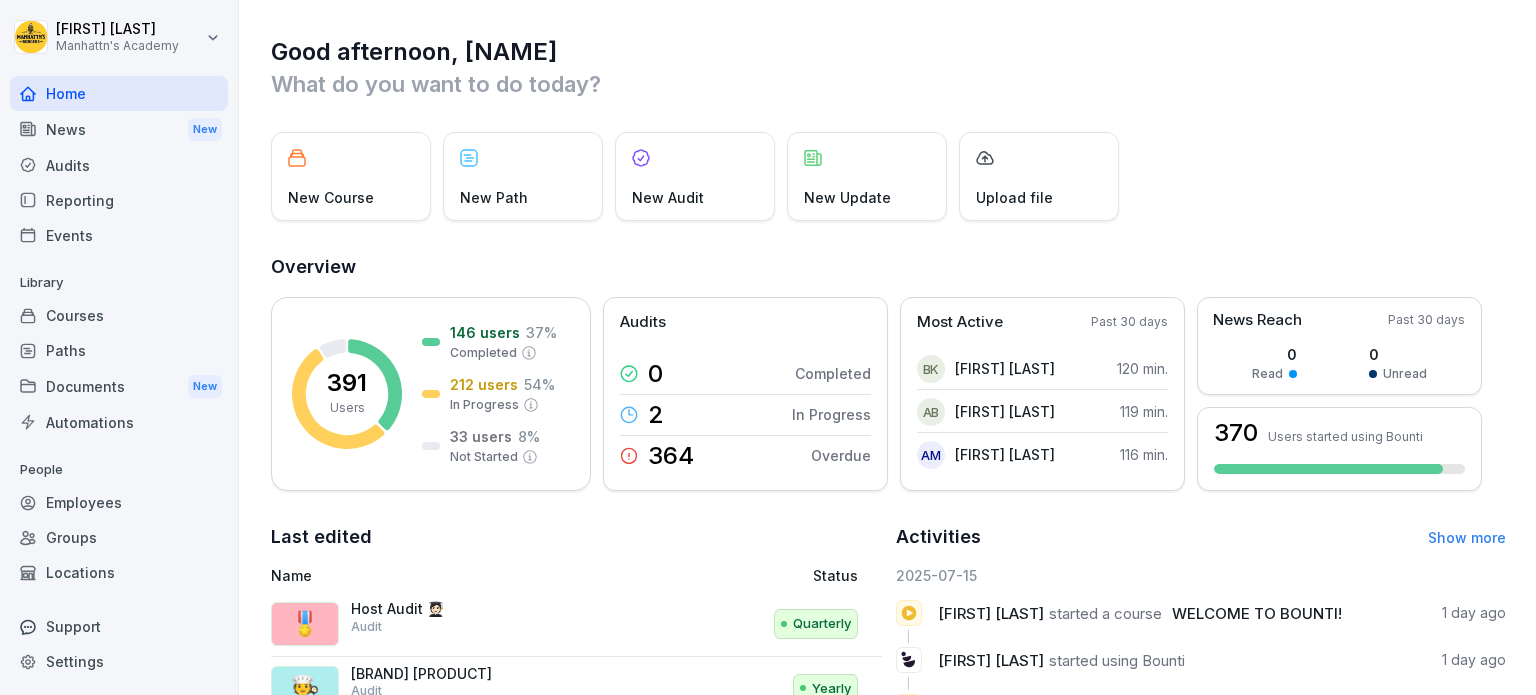 click on "Céline [LAST] Manhattn's Academy Home News New Audits Reporting Events Library Courses Paths Documents New Automations People Employees Groups Locations Support Settings Good afternoon, Céline What do you want to do today? New Course New Path New Audit New Update Upload file Overview 391 Users 146 users 37 % Completed 212 users 54 % In Progress 33 users 8 % Not Started Audits 0 Completed 2 In Progress 364 Overdue Most Active Past 30 days BK Boubacar Kande 120 min. AB Adem Bayazit 119 min. AM Almamy Mariko 116 min. News Reach Past 30 days 0 Read 0 Unread 370 Users started using Bounti Last edited Name Status 🎖️ Host Audit 🧑🏻‍🎓 Audit Quarterly 🧑's Audit Yearly OUR ARTISAN PRODUCTS Course 391 67% KITCHEN PROCEDURES Course 202 79% WELCOME BROCHURE Course 389 85% OFFICIAL DOCUMENTS Course 389 73% Activities Show more 2025-07-15 Noor Essahely started a course WELCOME TO BOUNTI! 1 day ago Noor Essahely started using Bounti 1 day ago itela Beatrice 1 day ago" at bounding box center (768, 347) 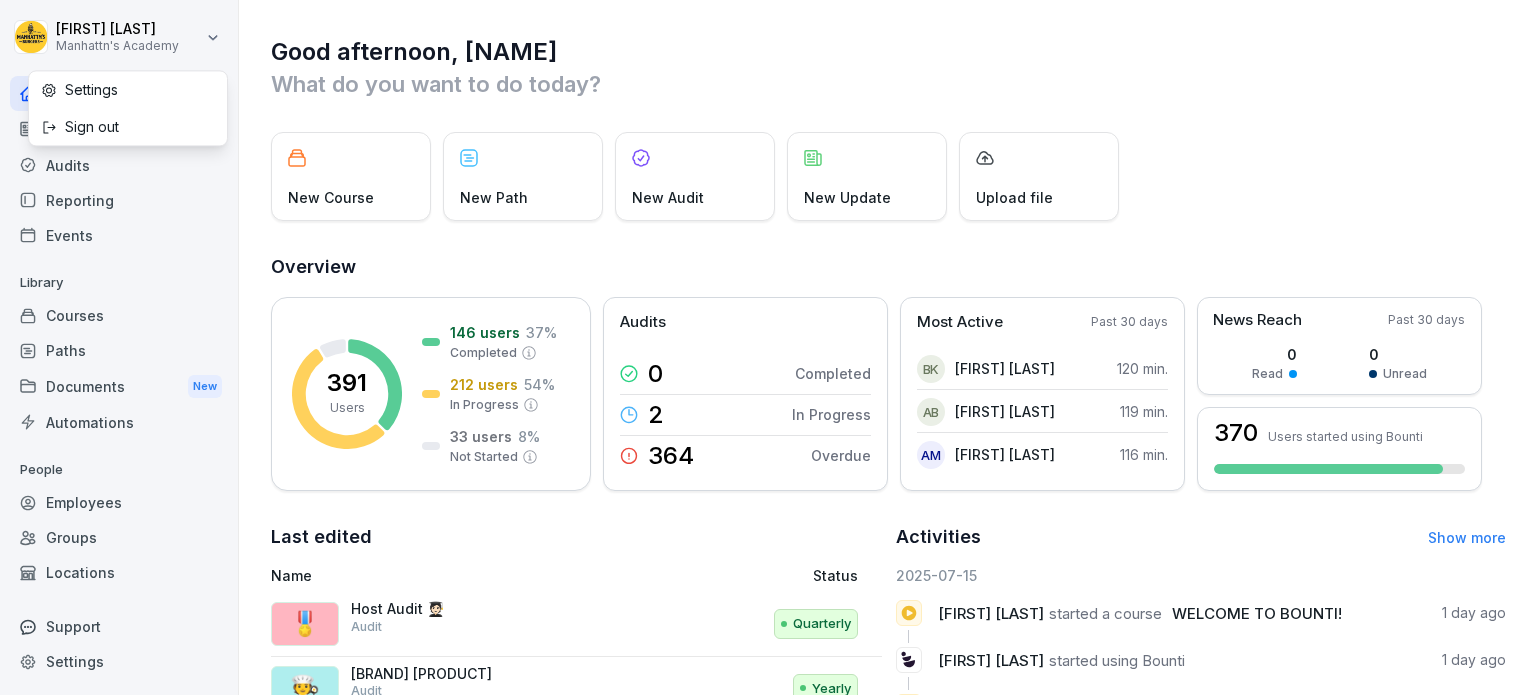 click on "Settings" at bounding box center [128, 89] 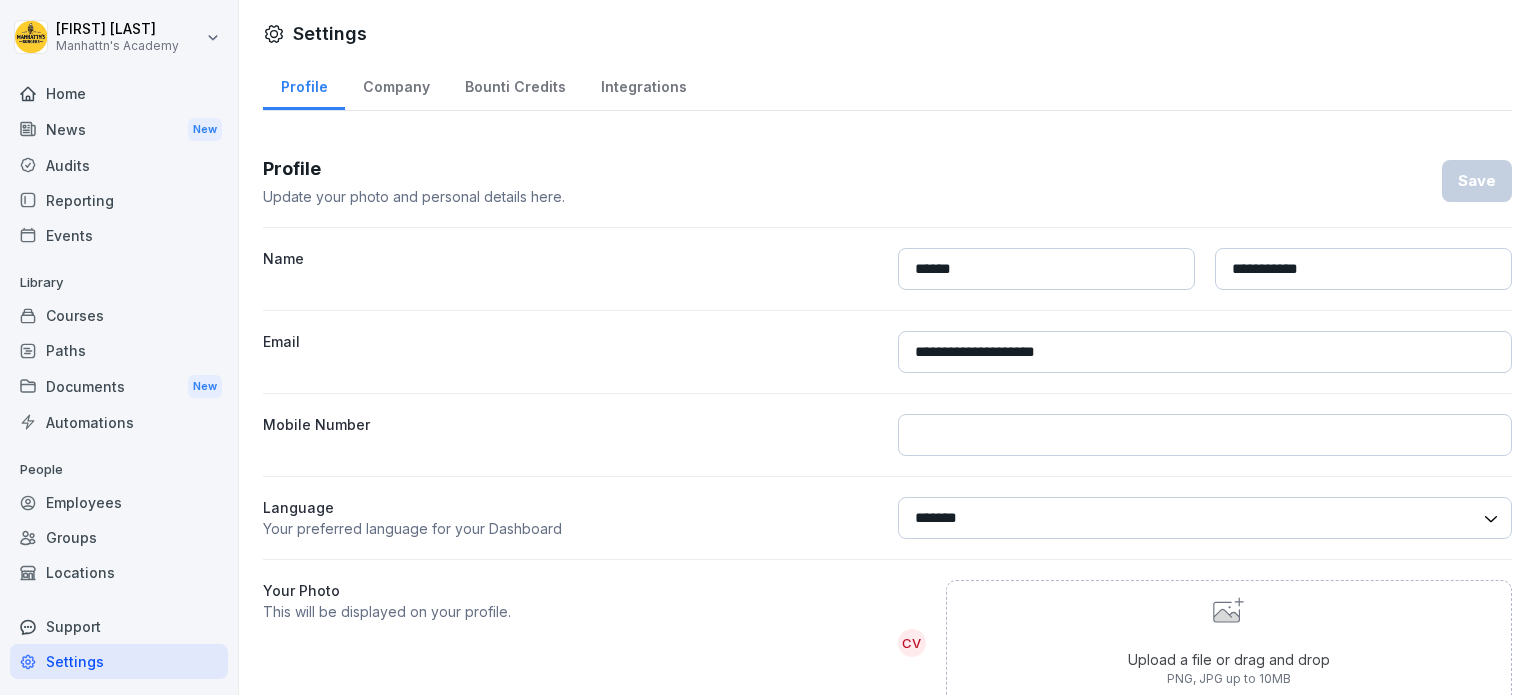 click on "Company" at bounding box center [396, 84] 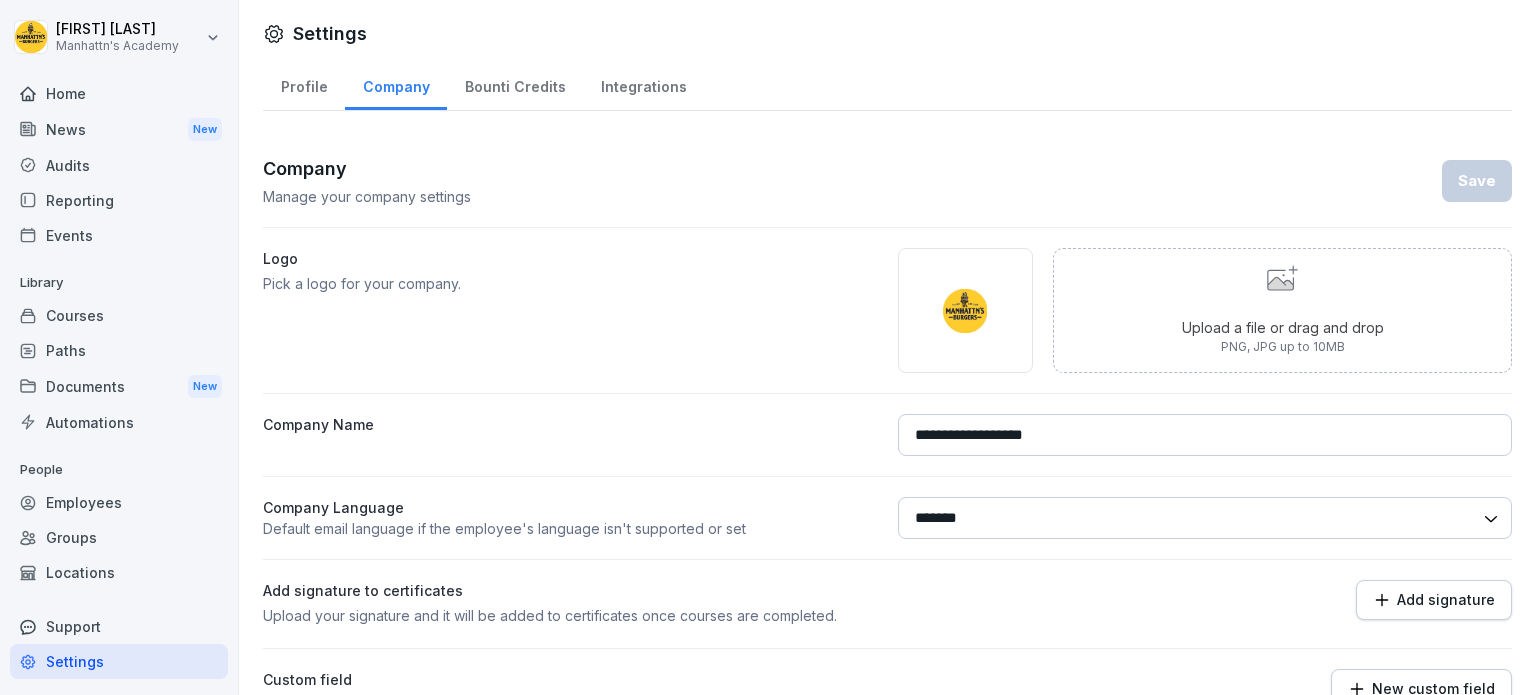click on "**********" at bounding box center (887, 467) 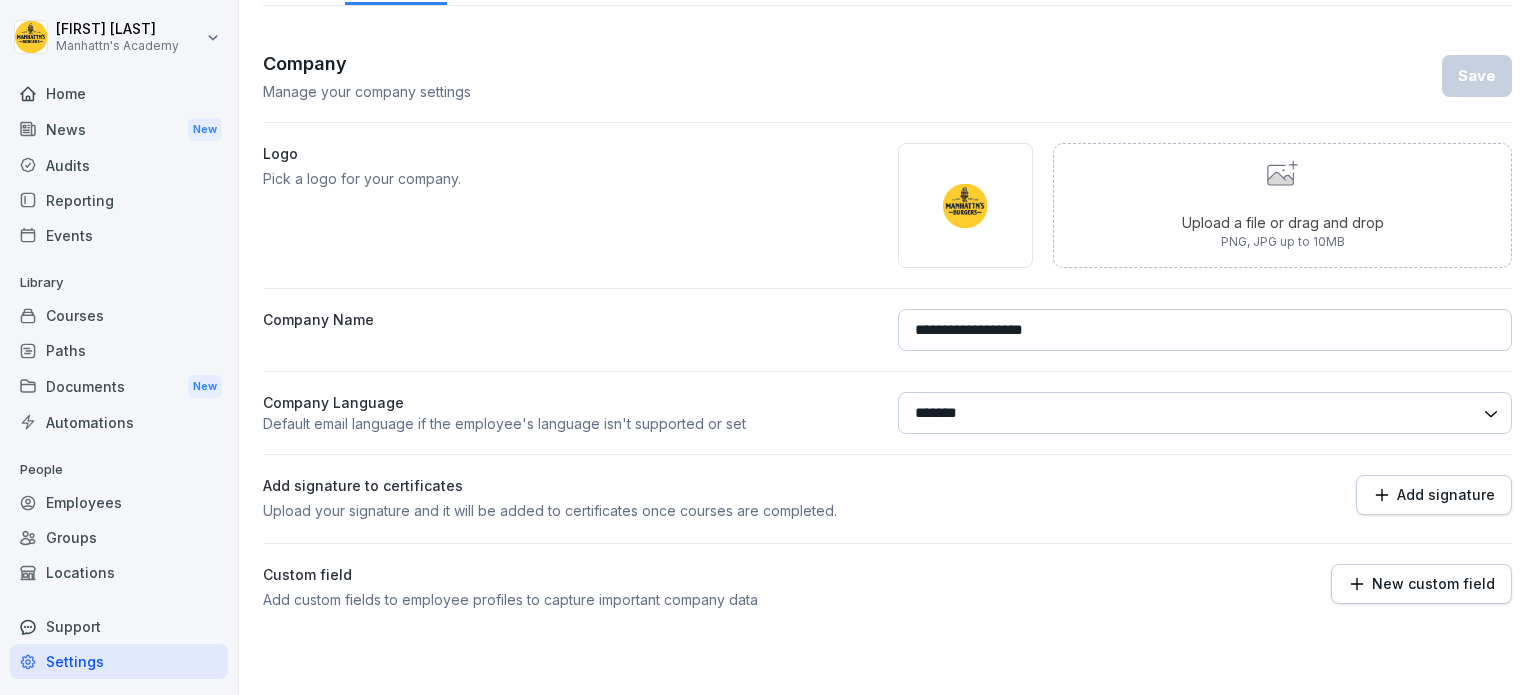 scroll, scrollTop: 117, scrollLeft: 0, axis: vertical 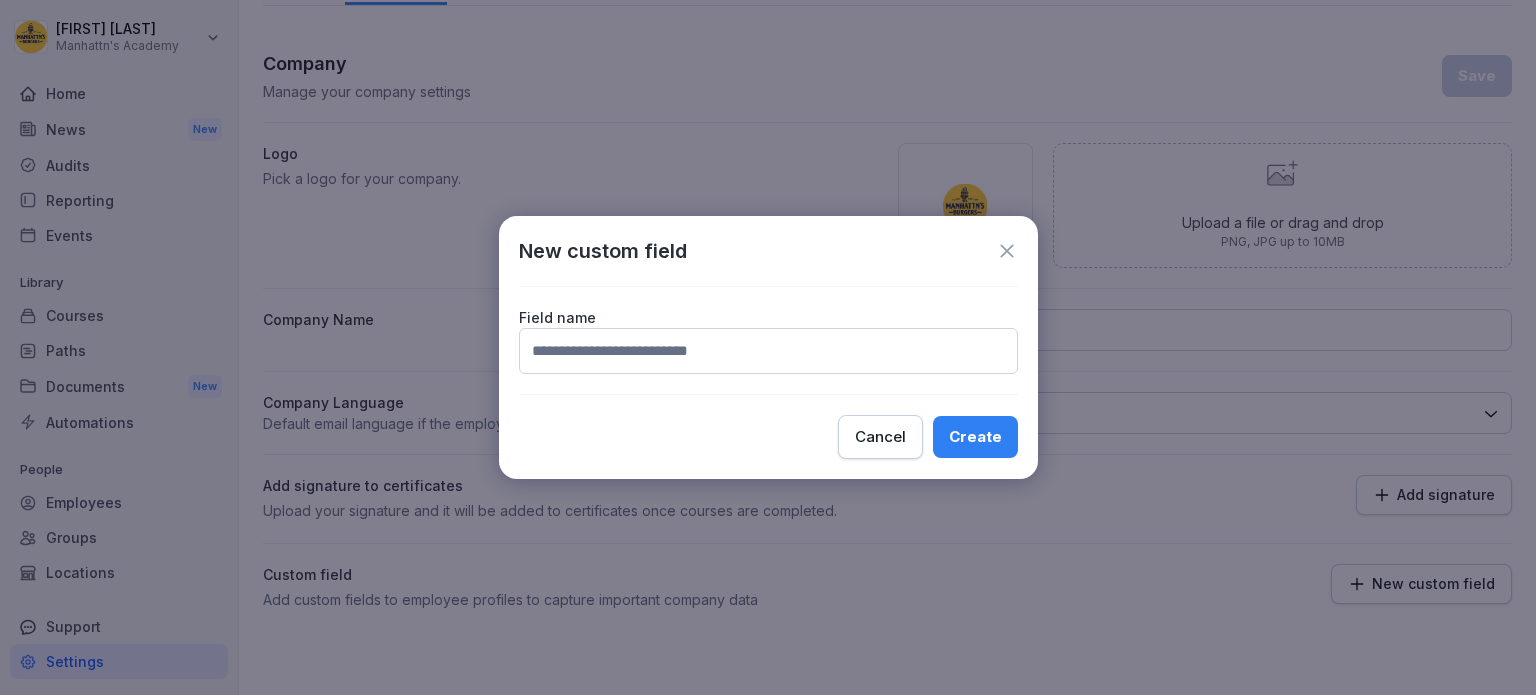 click 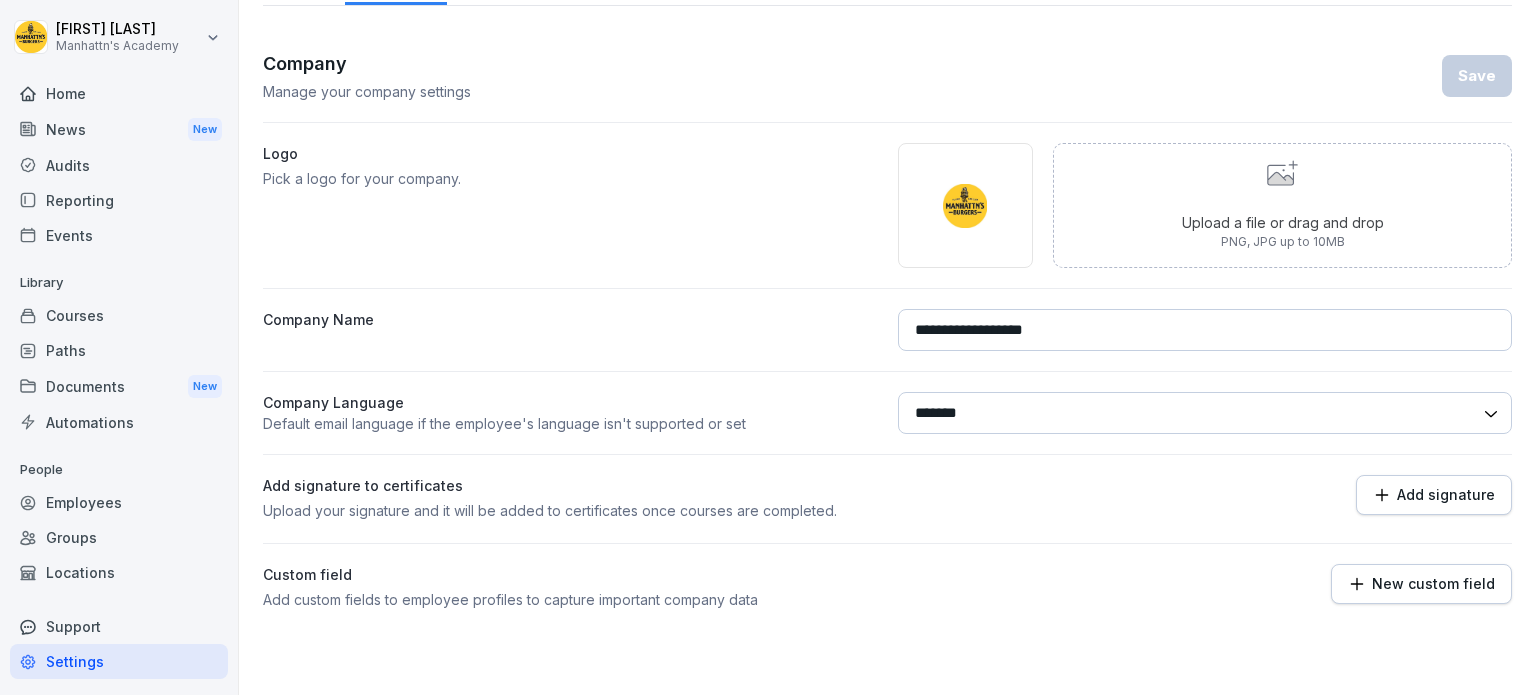 click on "Employees" at bounding box center (119, 502) 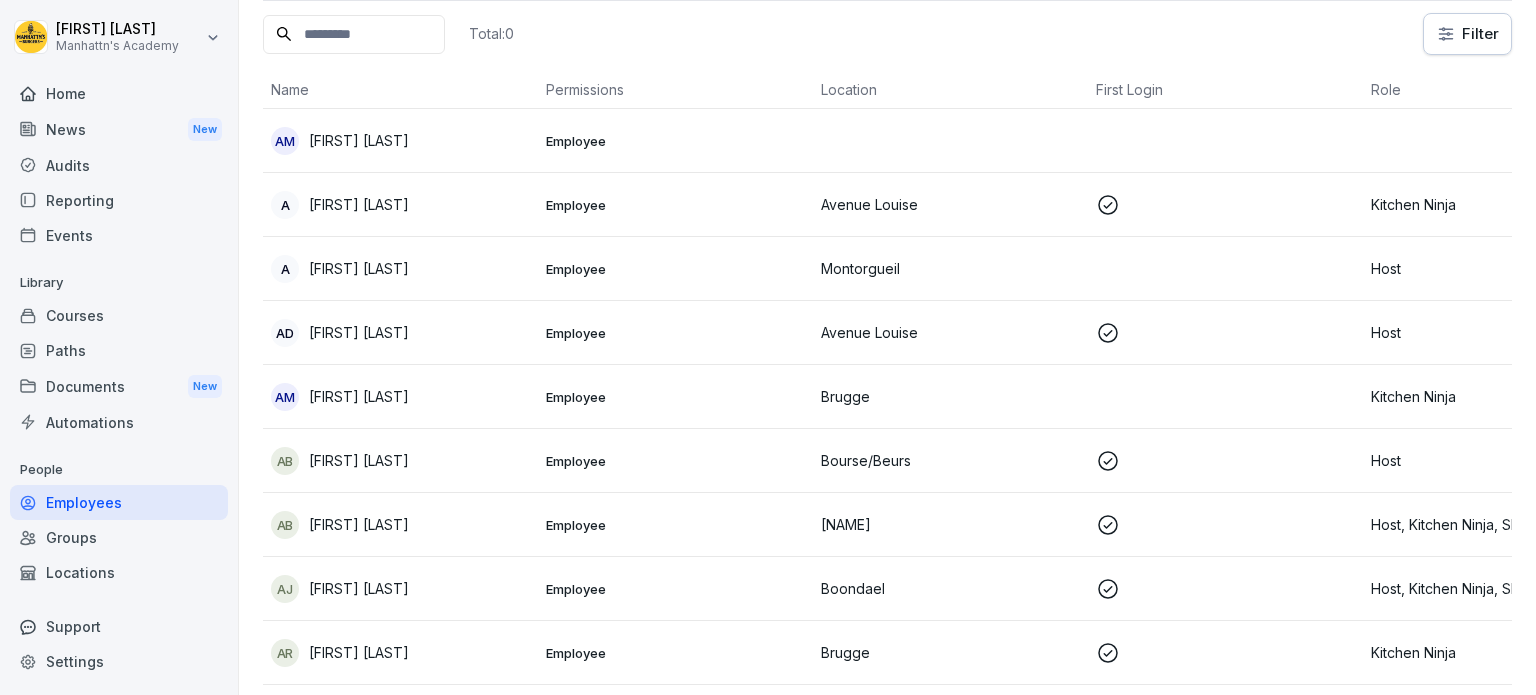 scroll, scrollTop: 20, scrollLeft: 0, axis: vertical 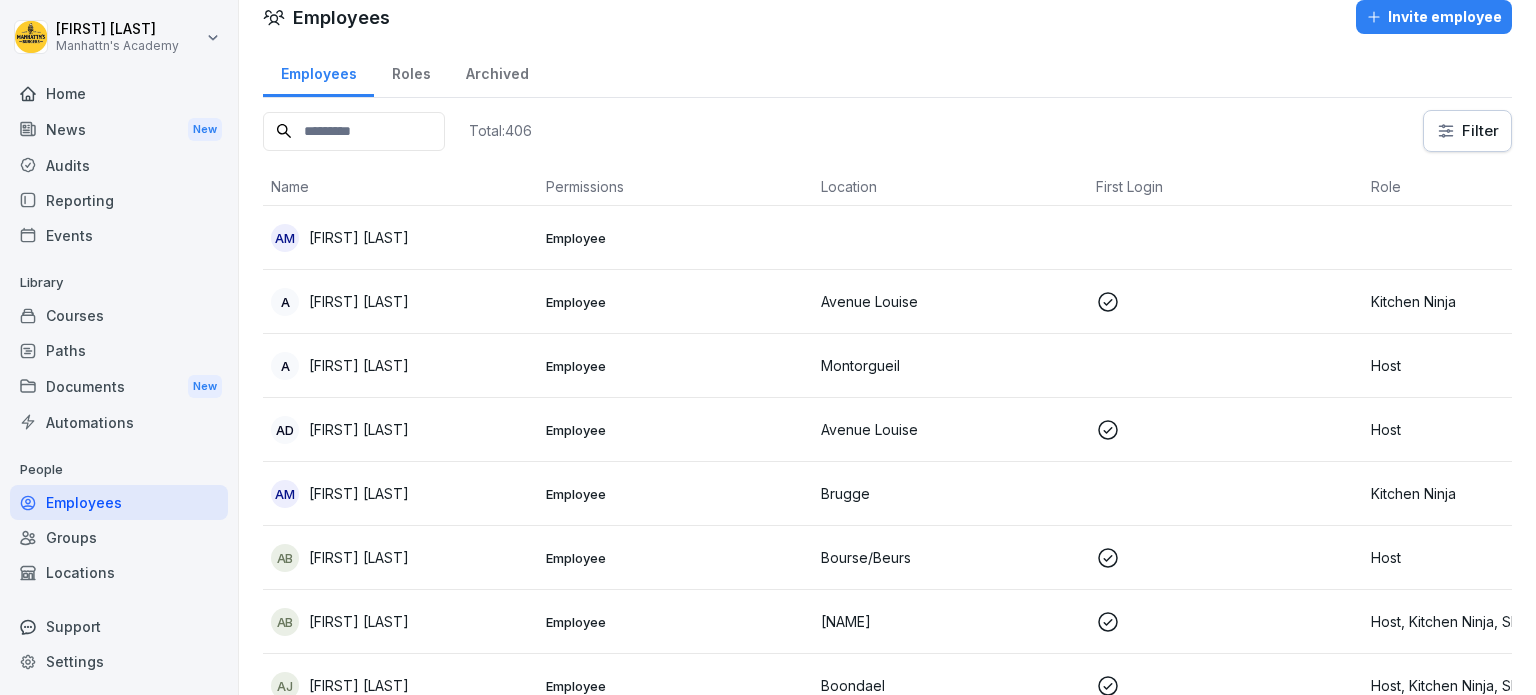 click on "Courses" at bounding box center [119, 315] 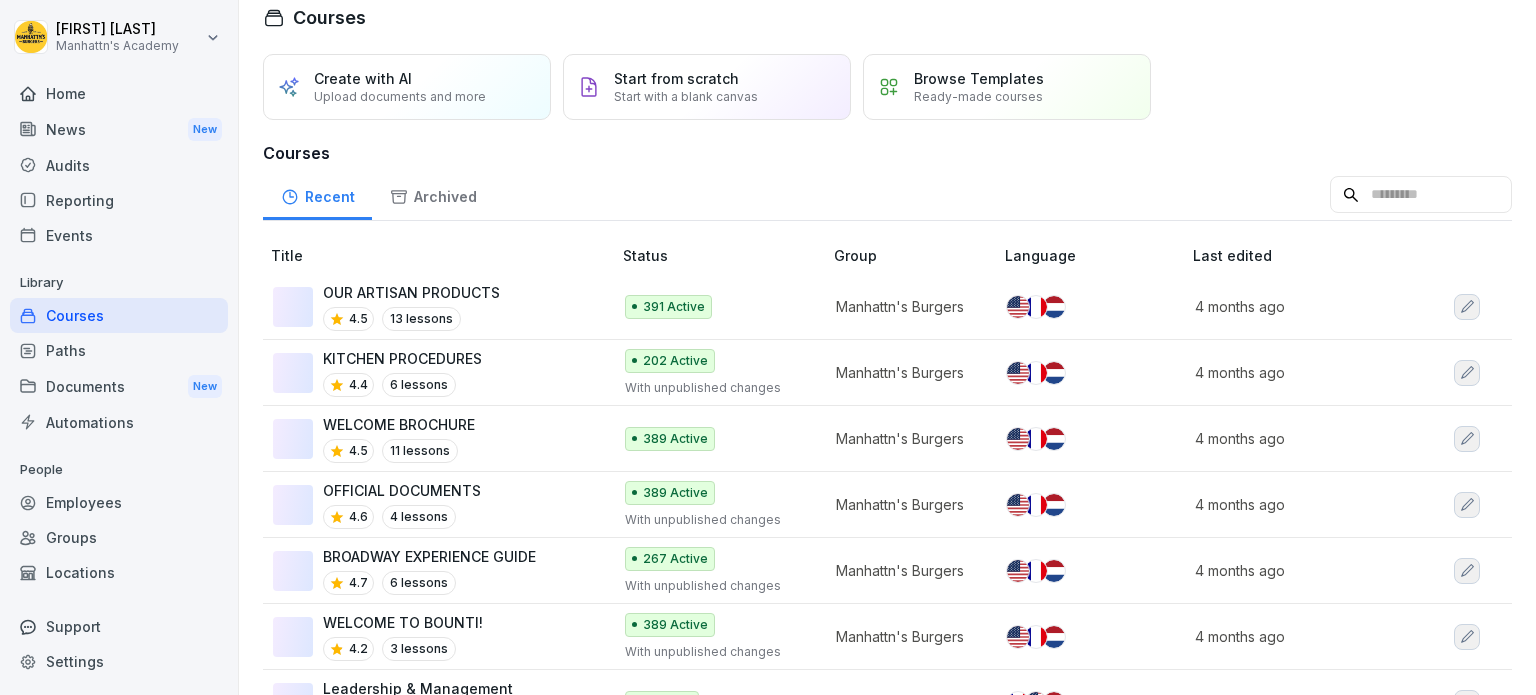 scroll, scrollTop: 0, scrollLeft: 0, axis: both 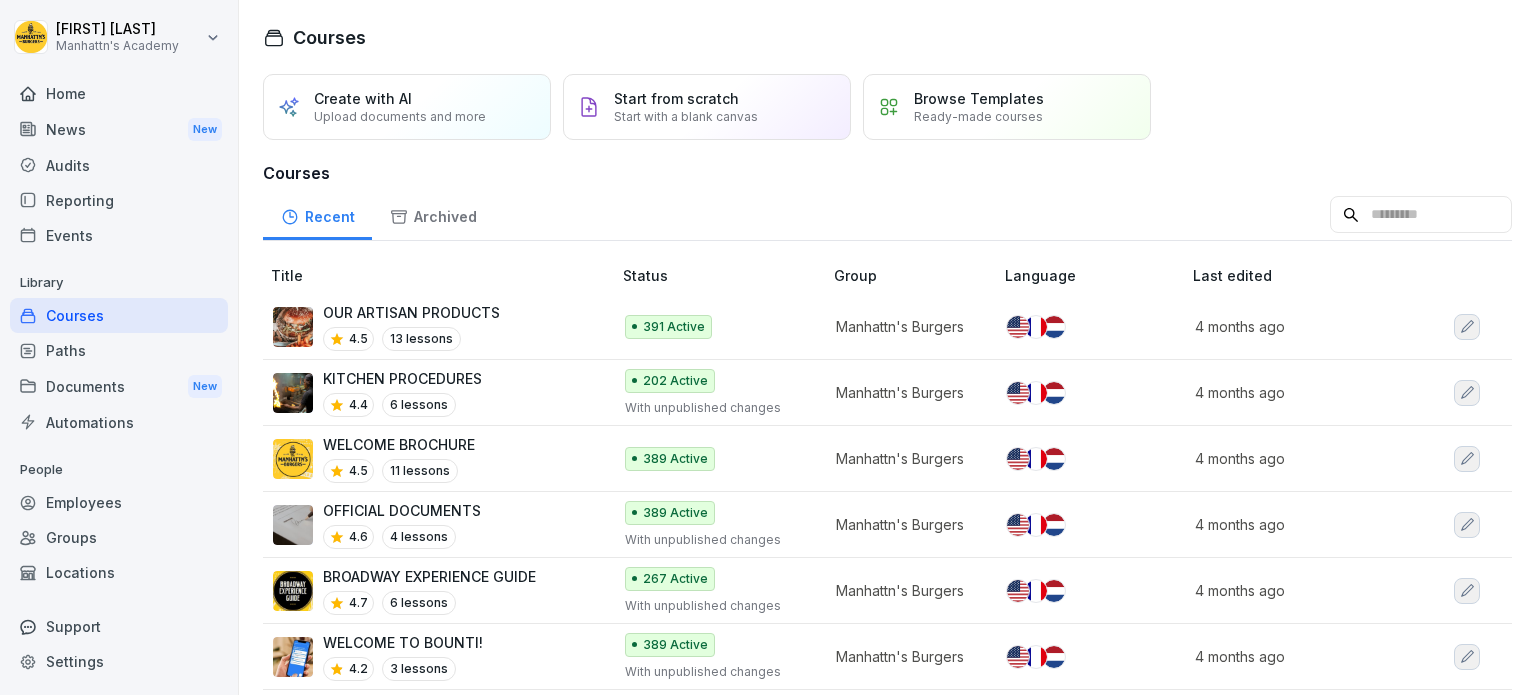 click on "Settings" at bounding box center (119, 661) 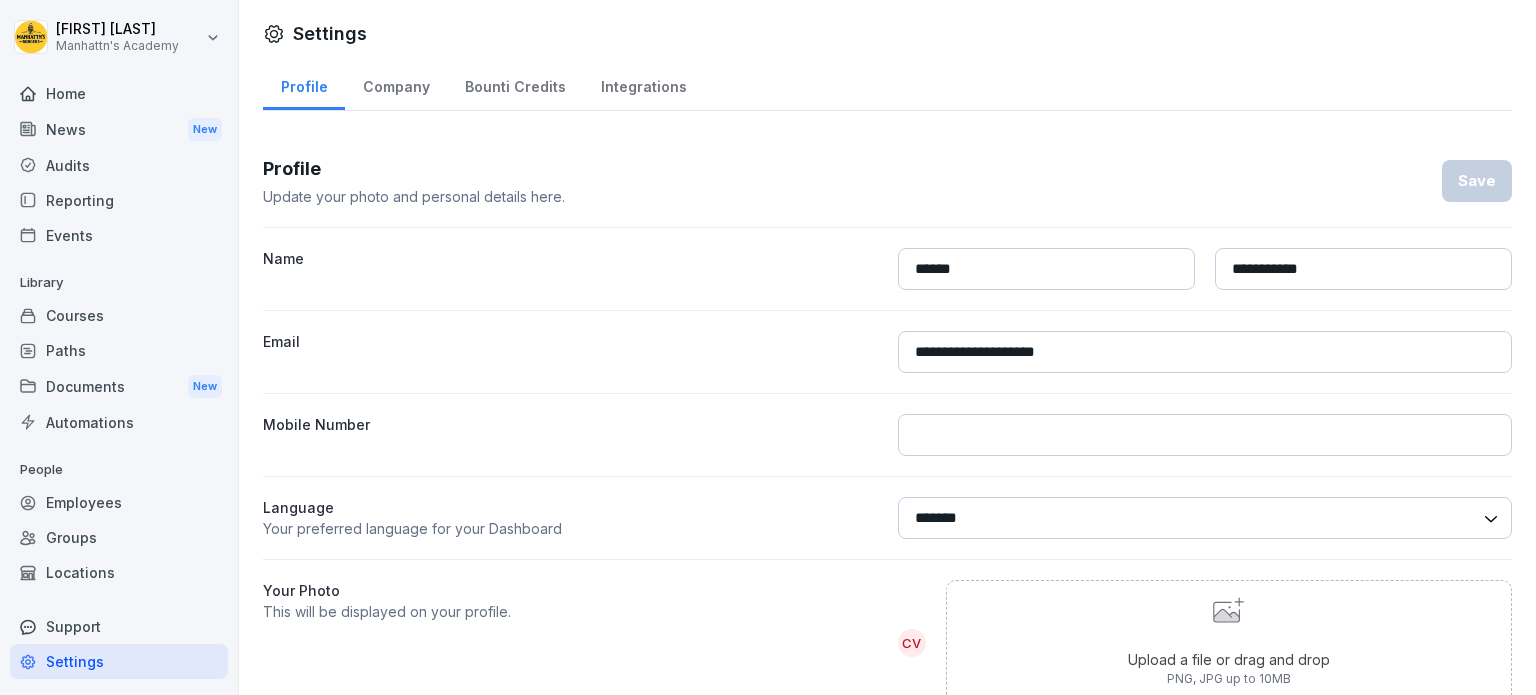 click on "Bounti Credits" at bounding box center (515, 84) 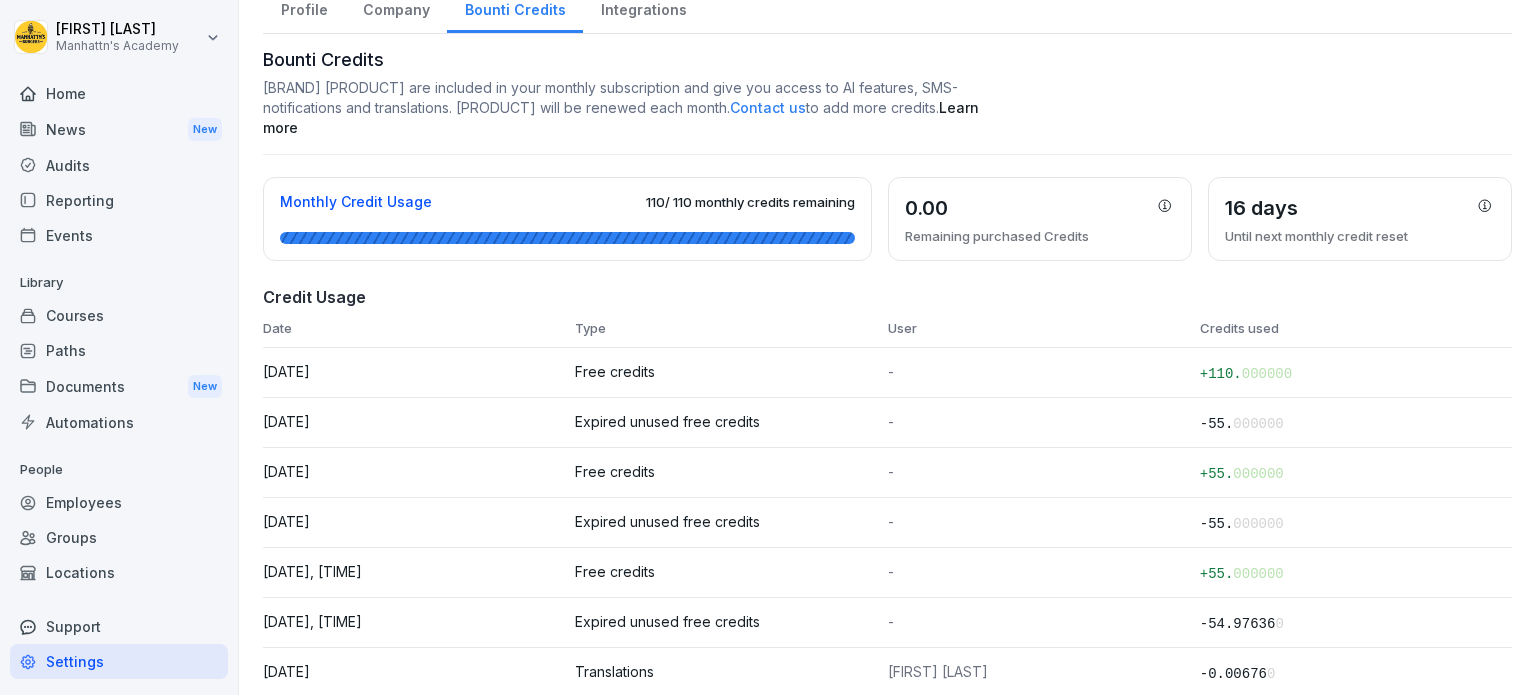 scroll, scrollTop: 0, scrollLeft: 0, axis: both 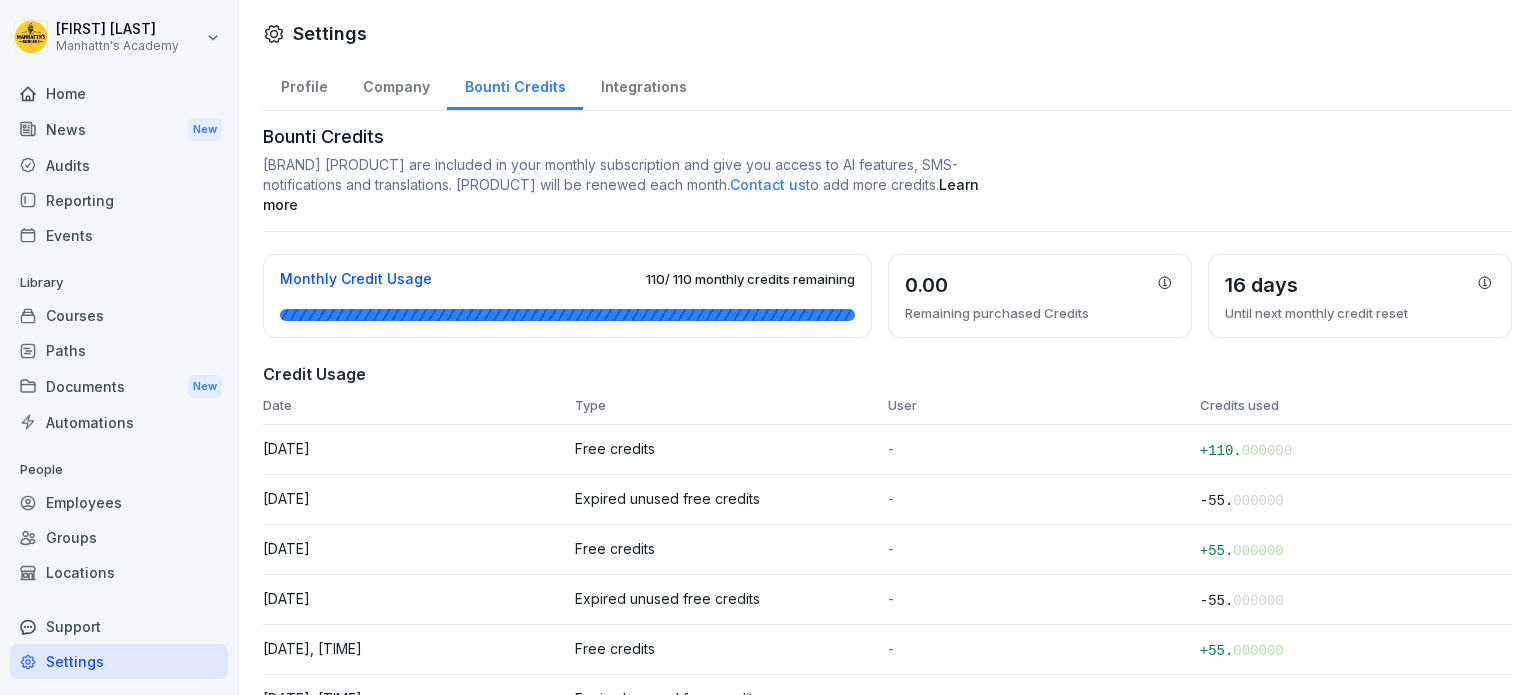 click on "Profile" at bounding box center [304, 84] 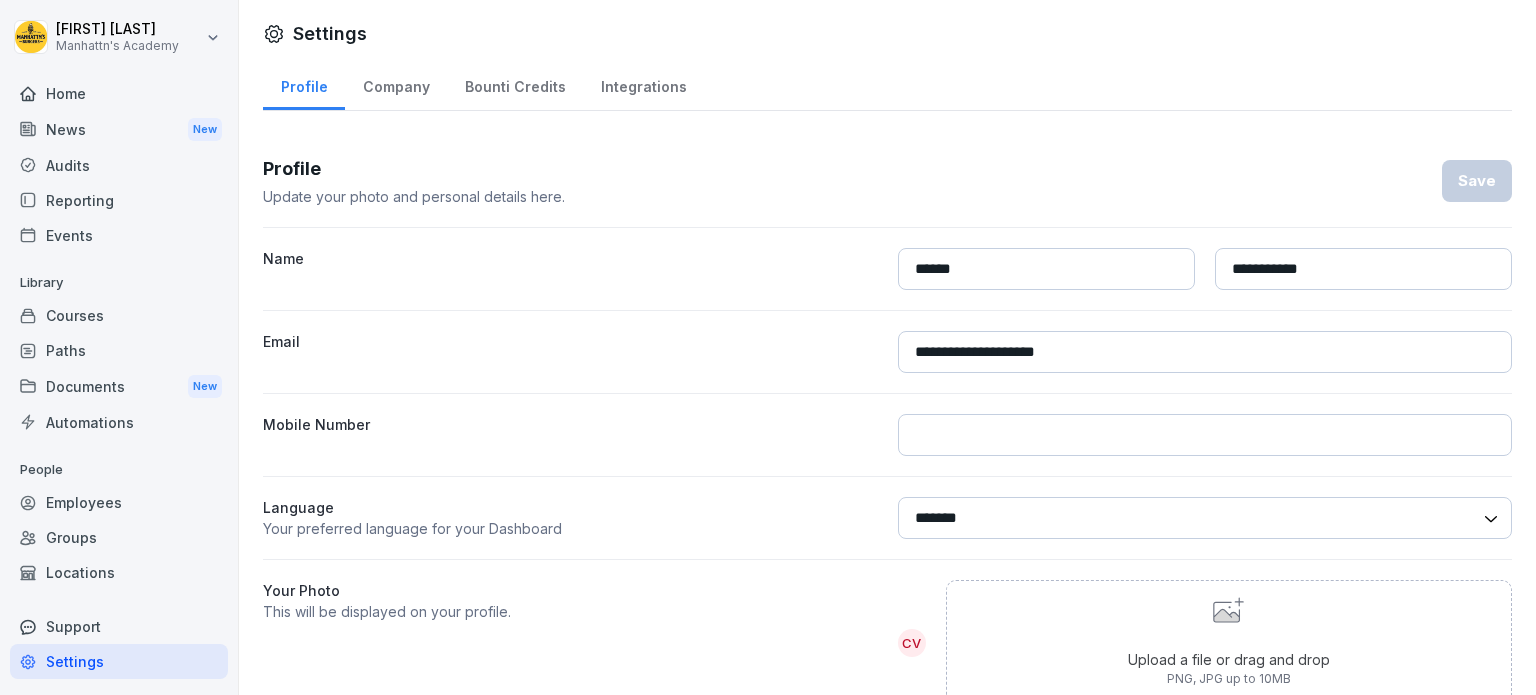 click on "Company" at bounding box center (396, 84) 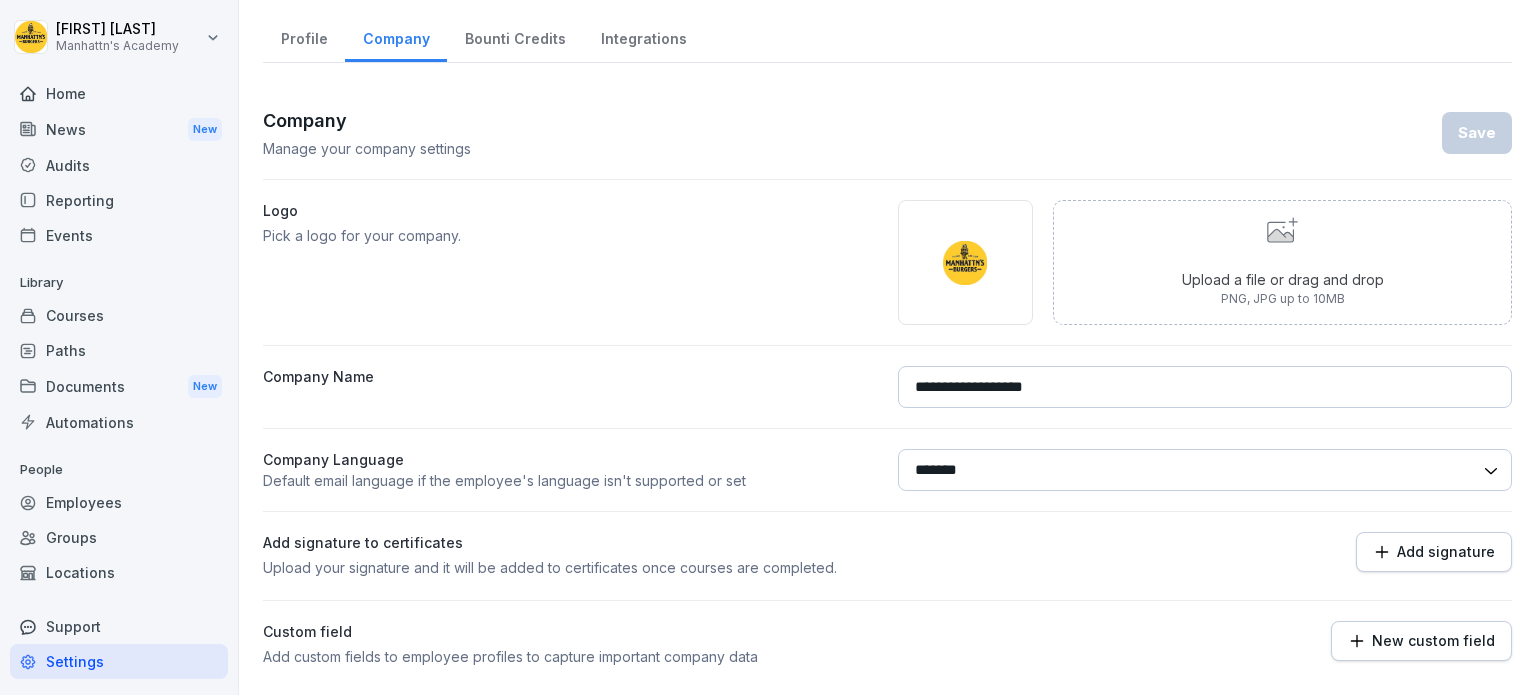 scroll, scrollTop: 0, scrollLeft: 0, axis: both 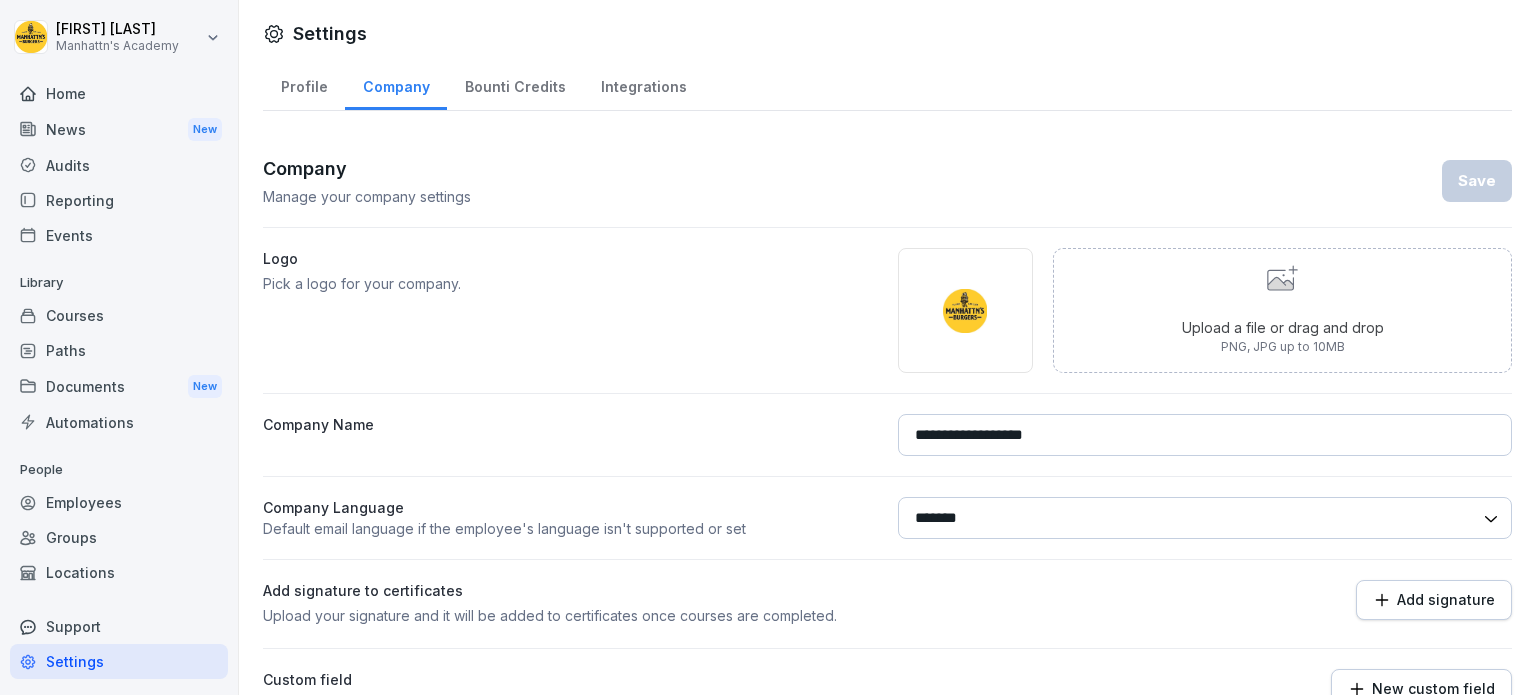 click on "Bounti Credits" at bounding box center [515, 84] 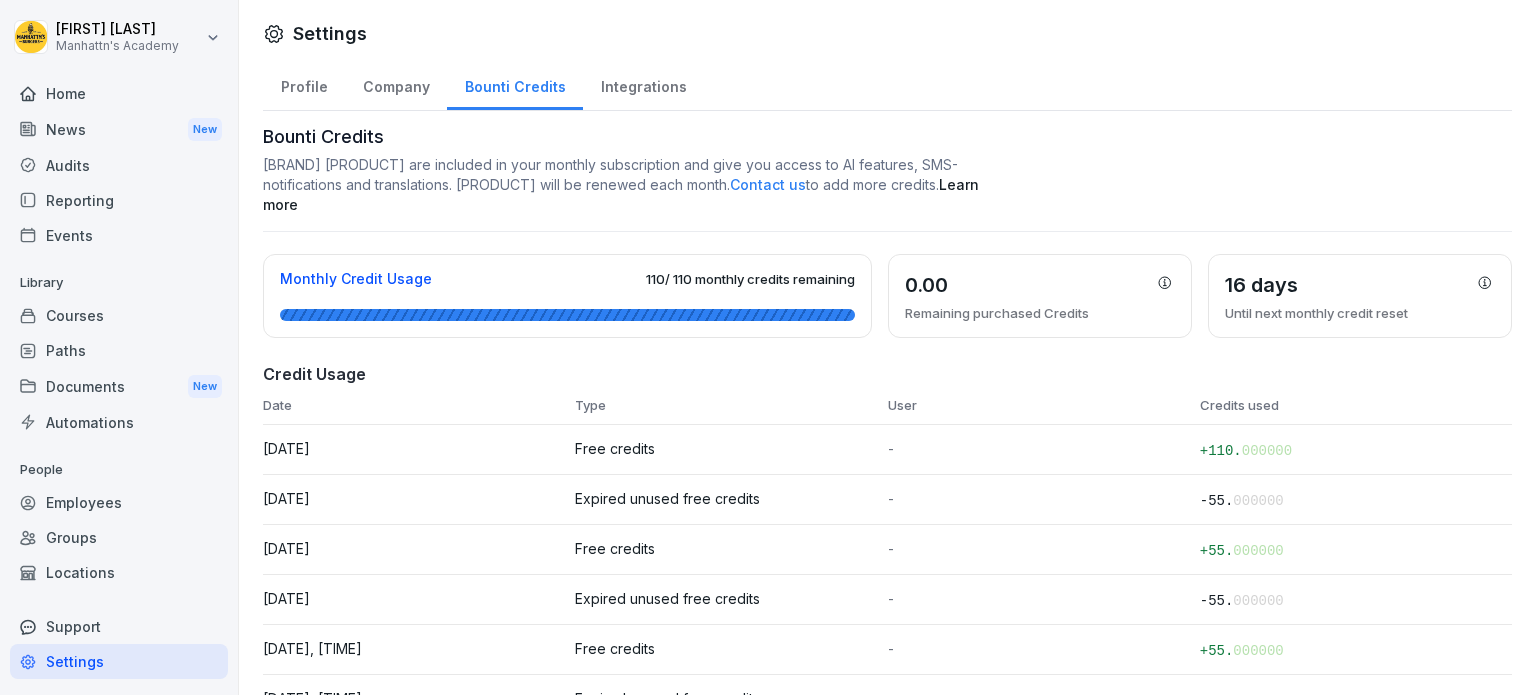 click on "Monthly Credit Usage" at bounding box center (356, 279) 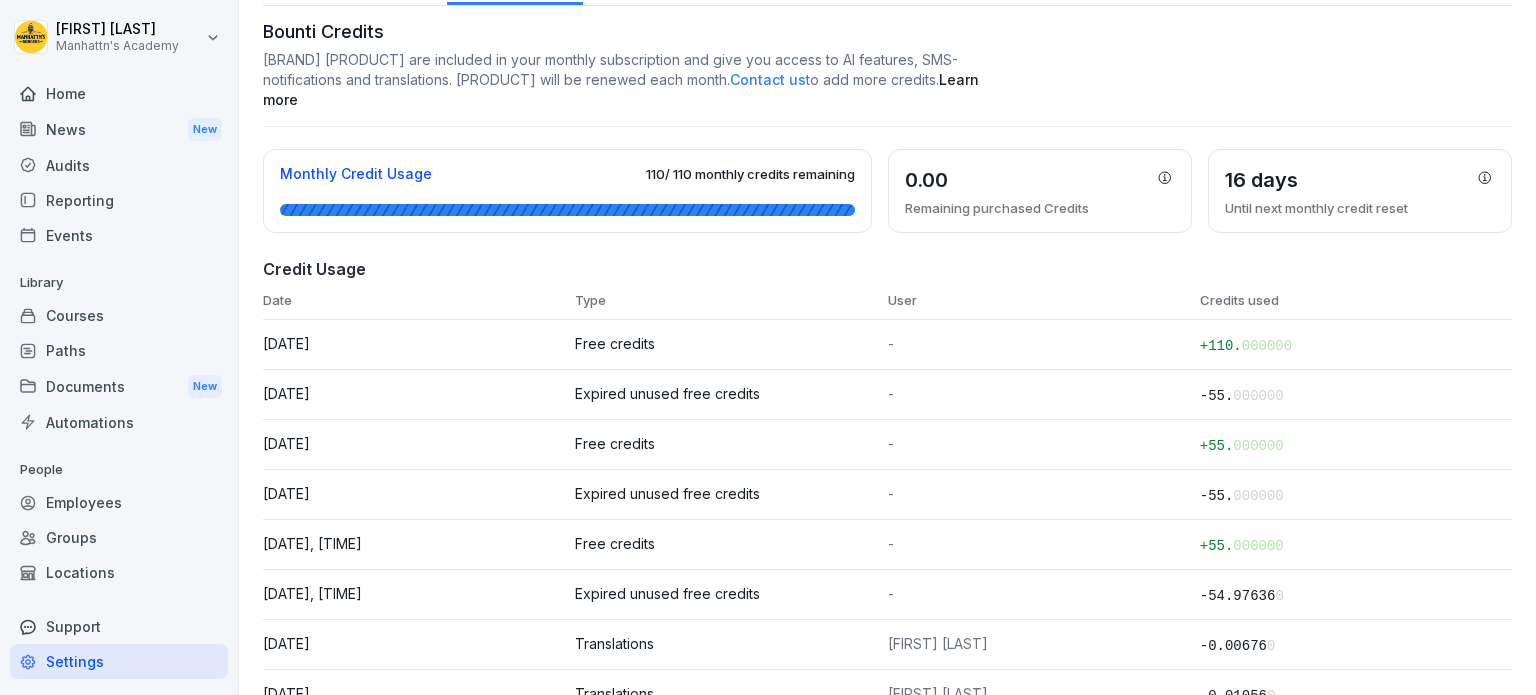 scroll, scrollTop: 0, scrollLeft: 0, axis: both 